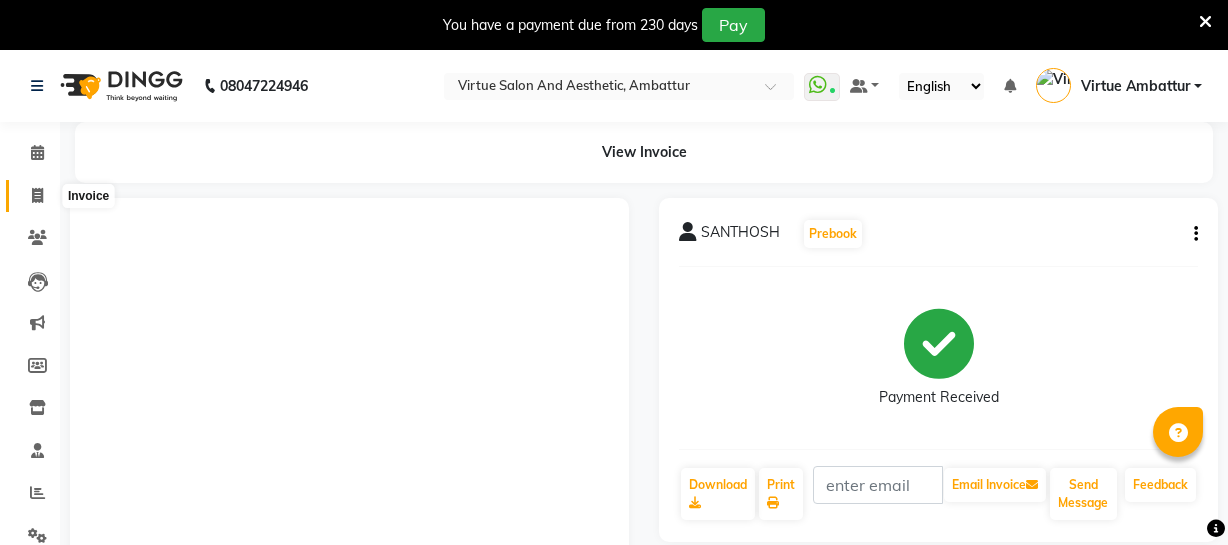 scroll, scrollTop: 0, scrollLeft: 0, axis: both 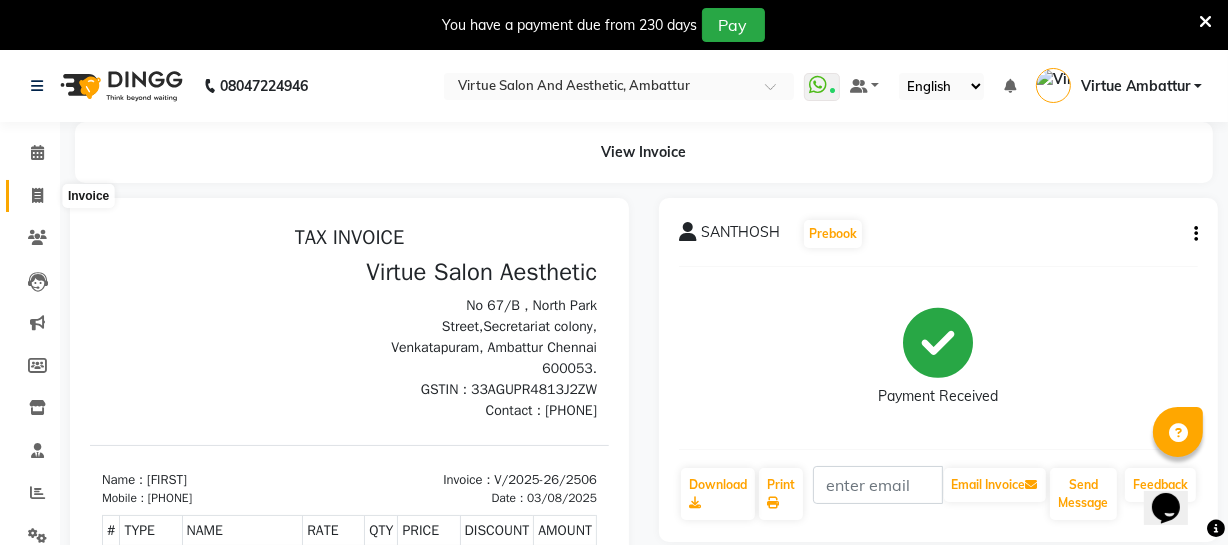 click 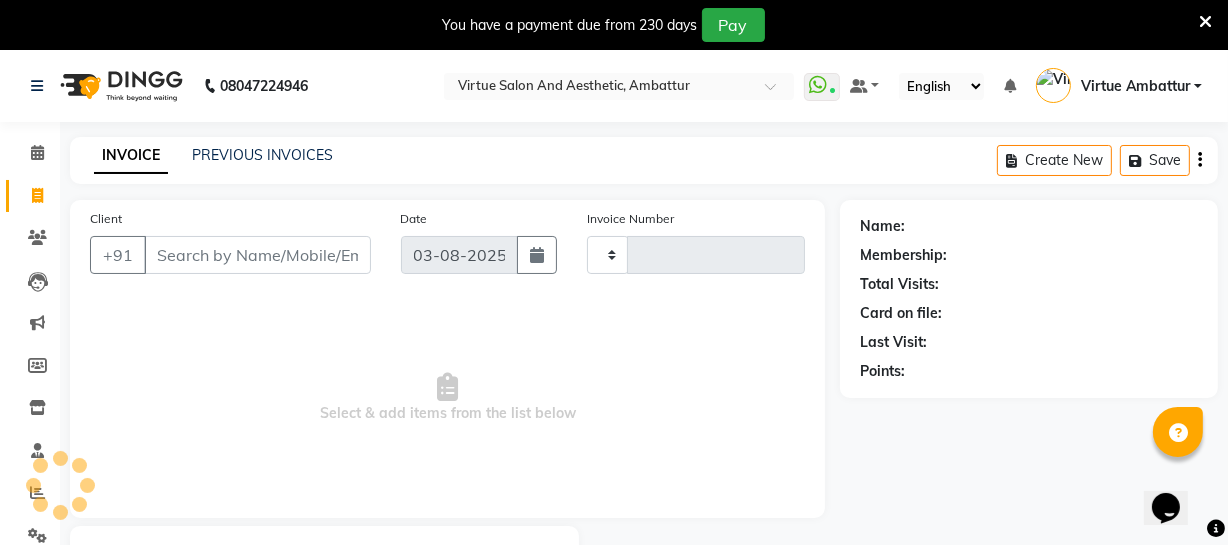 scroll, scrollTop: 107, scrollLeft: 0, axis: vertical 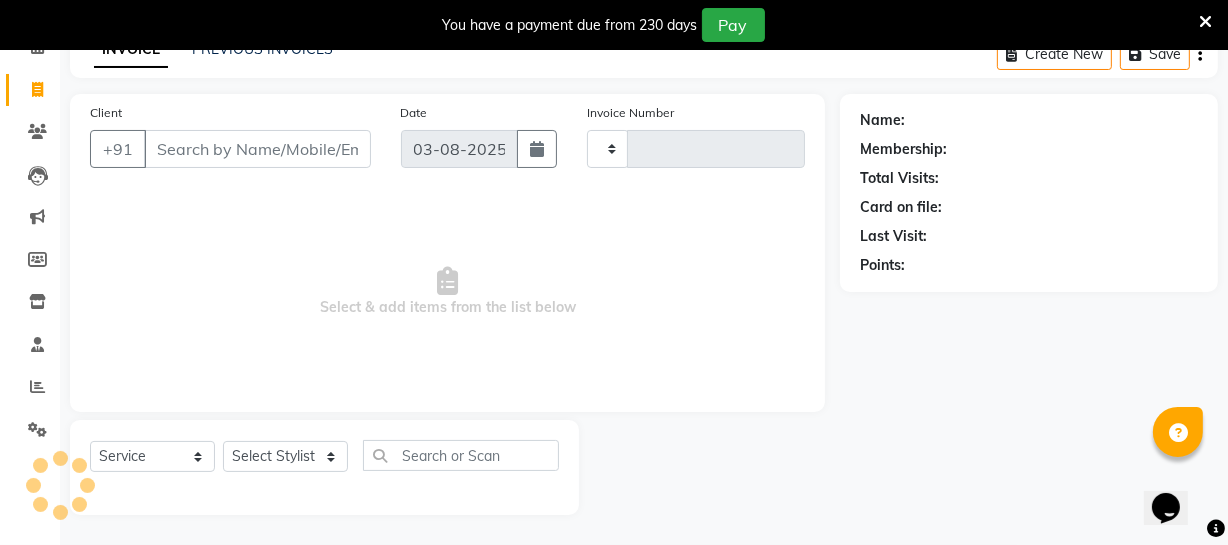 click on "Client" at bounding box center [257, 149] 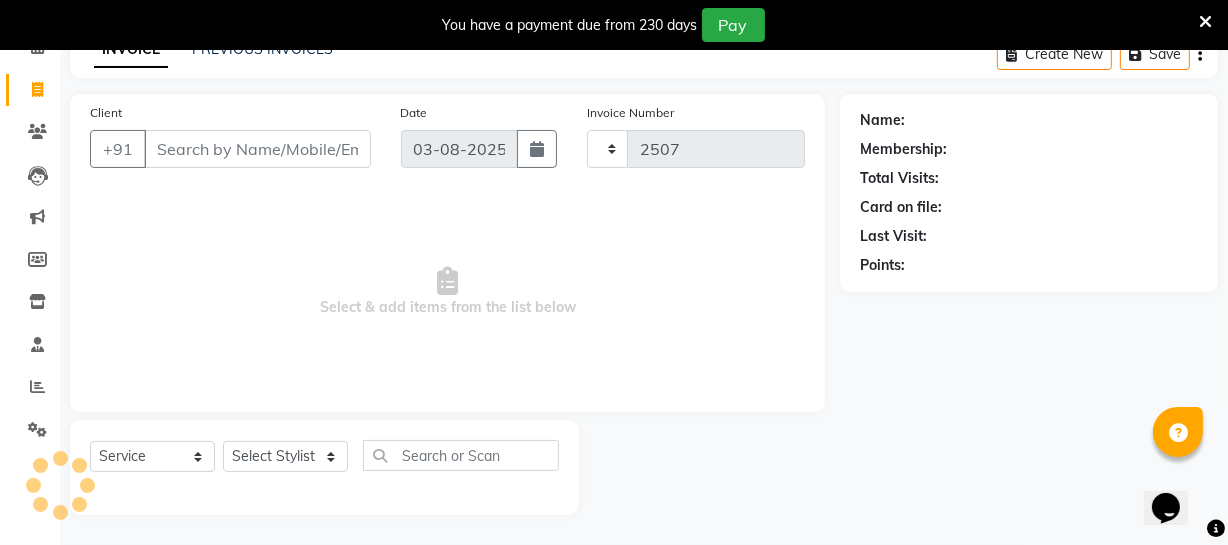 select on "5237" 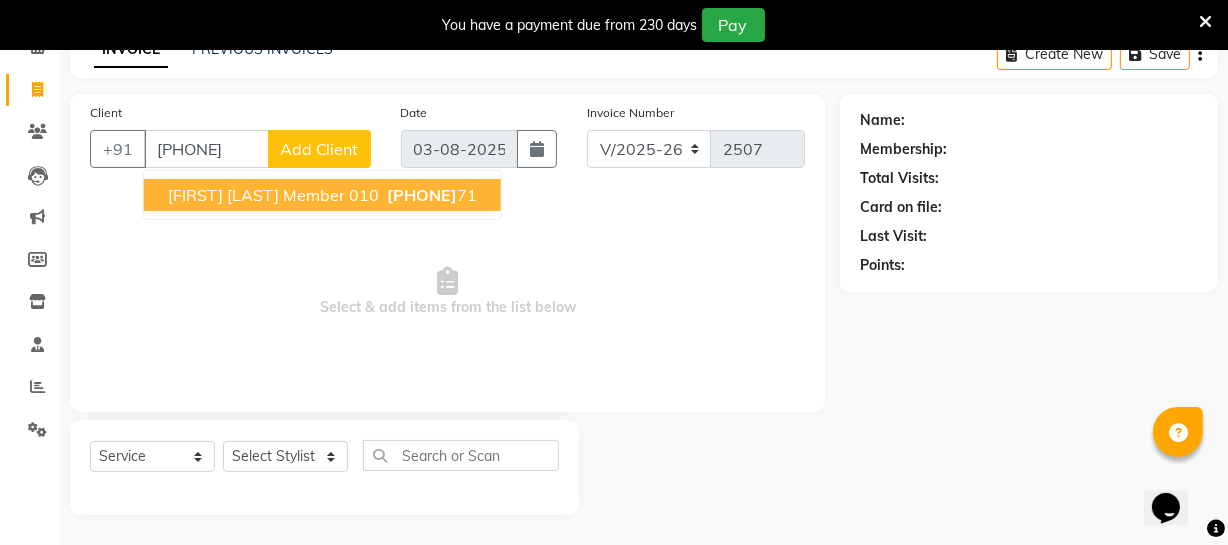 click on "[FIRST] [LAST] member 010" at bounding box center [273, 195] 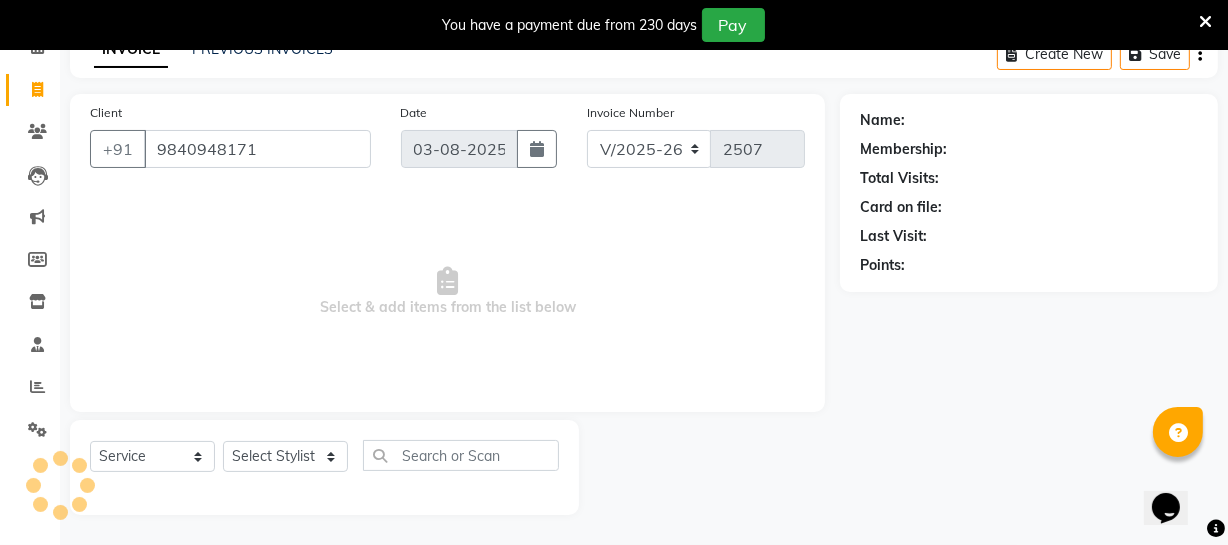 type on "9840948171" 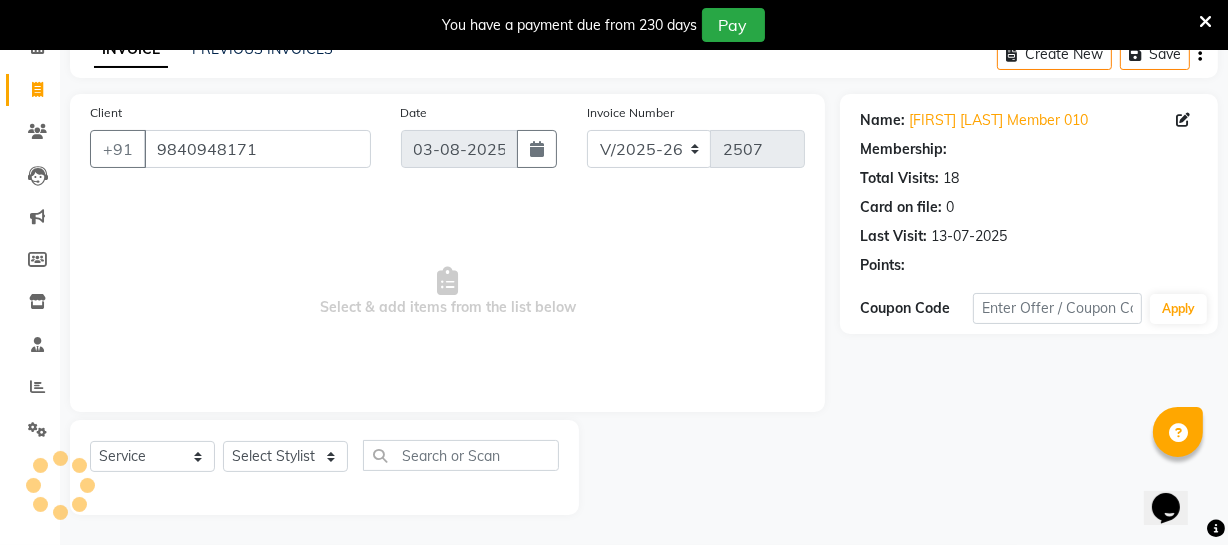 select on "1: Object" 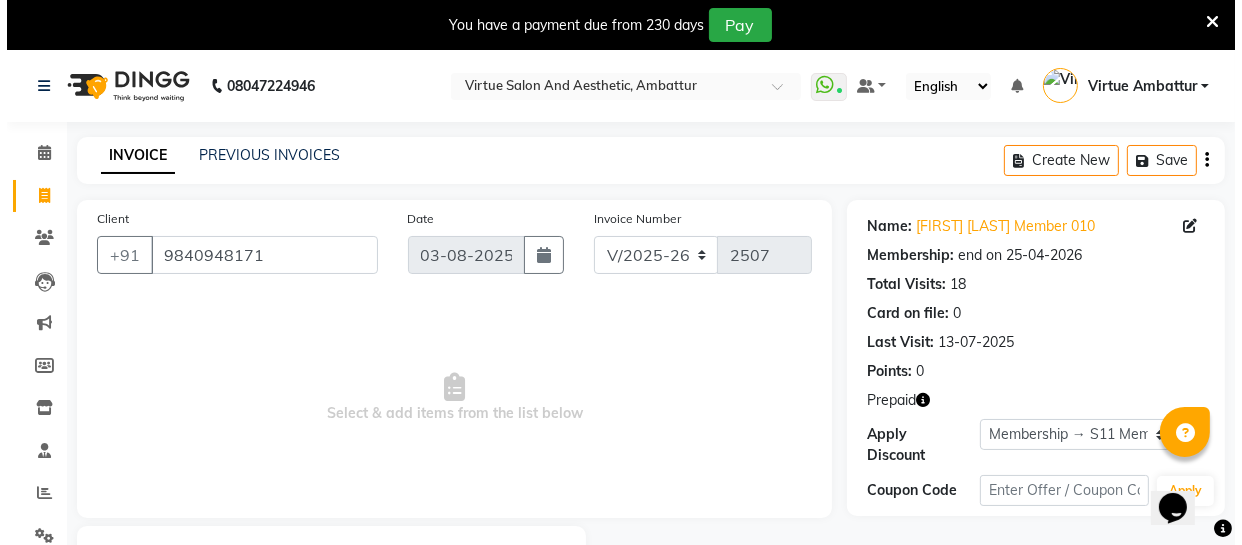 scroll, scrollTop: 0, scrollLeft: 0, axis: both 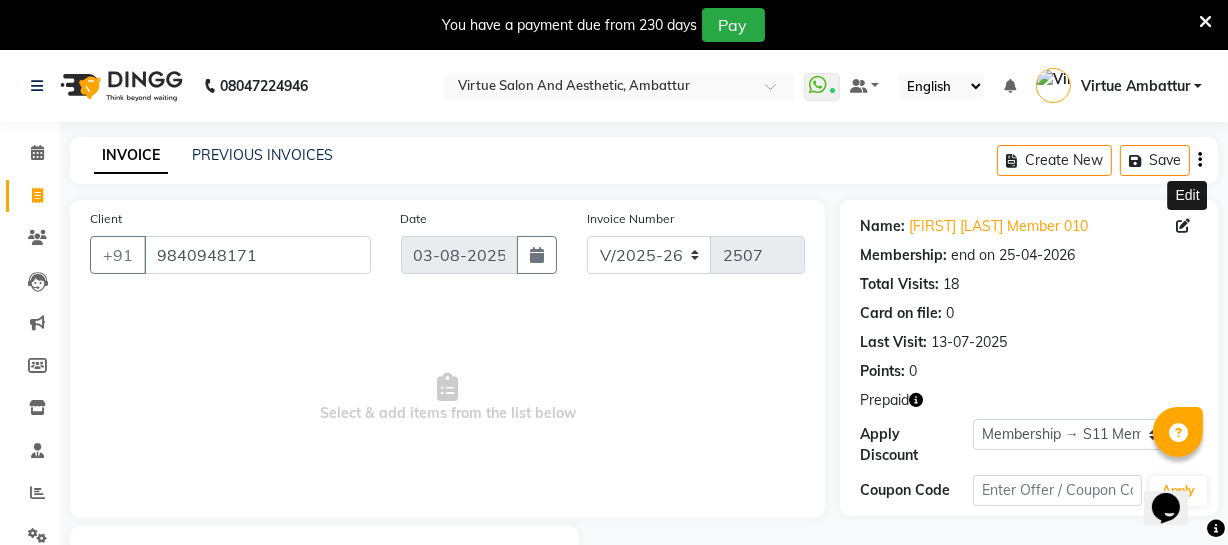 click 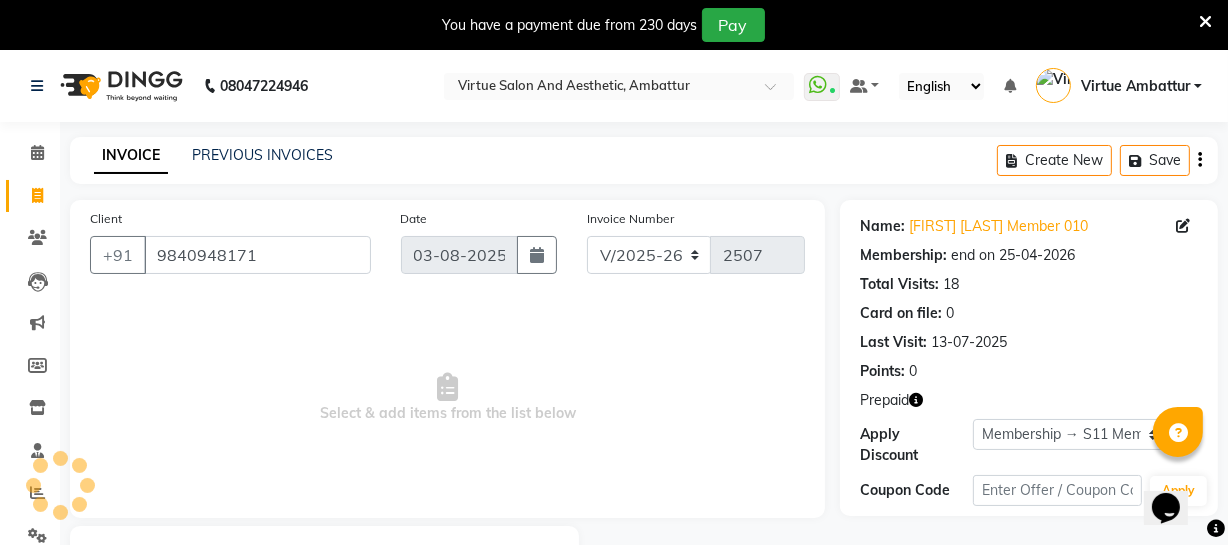 select on "female" 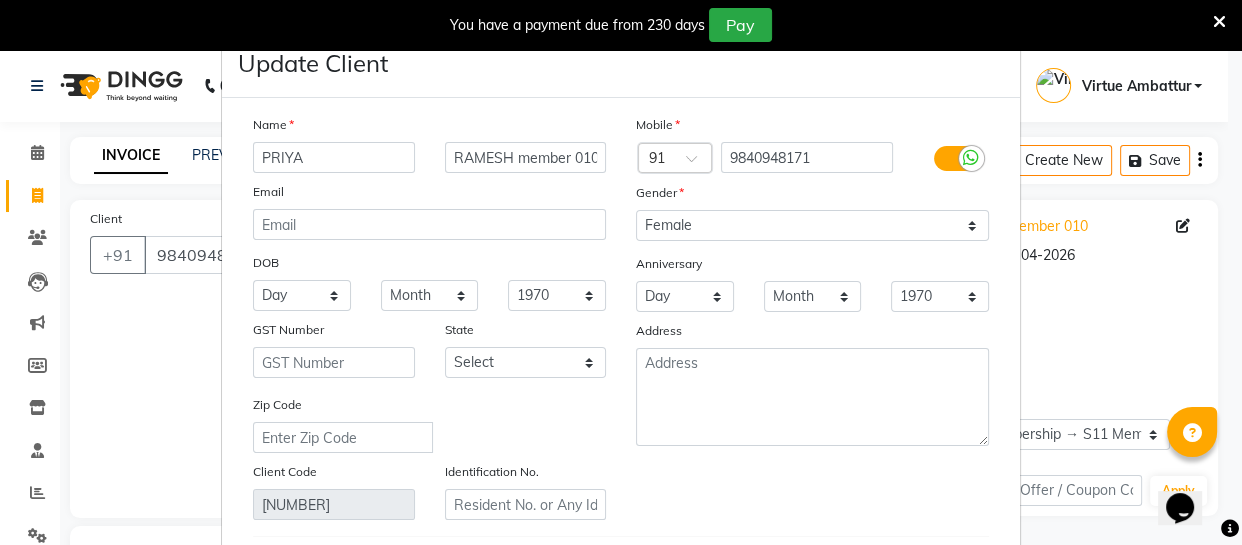 click on "Update Client Name [FIRST] [LAST] member 010 Email DOB Day 01 02 03 04 05 06 07 08 09 10 11 12 13 14 15 16 17 18 19 20 21 22 23 24 25 26 27 28 29 30 31 Month January February March April May June July August September October November December 1940 1941 1942 1943 1944 1945 1946 1947 1948 1949 1950 1951 1952 1953 1954 1955 1956 1957 1958 1959 1960 1961 1962 1963 1964 1965 1966 1967 1968 1969 1970 1971 1972 1973 1974 1975 1976 1977 1978 1979 1980 1981 1982 1983 1984 1985 1986 1987 1988 1989 1990 1991 1992 1993 1994 1995 1996 1997 1998 1999 2000 2001 2002 2003 2004 2005 2006 2007 2008 2009 2010 2011 2012 2013 2014 2015 2016 2017 2018 2019 2020 2021 2022 2023 2024 GST Number State Select Andaman and Nicobar Islands Andhra Pradesh Arunachal Pradesh Assam Bihar Chandigarh Chhattisgarh Dadra and Nagar Haveli Daman and Diu Delhi Goa Gujarat Haryana Himachal Pradesh Jammu and Kashmir Jharkhand Karnataka Kerala Lakshadweep Madhya Pradesh Maharashtra Manipur Meghalaya Mizoram Nagaland Odisha Pondicherry Punjab Rajasthan" at bounding box center (621, 272) 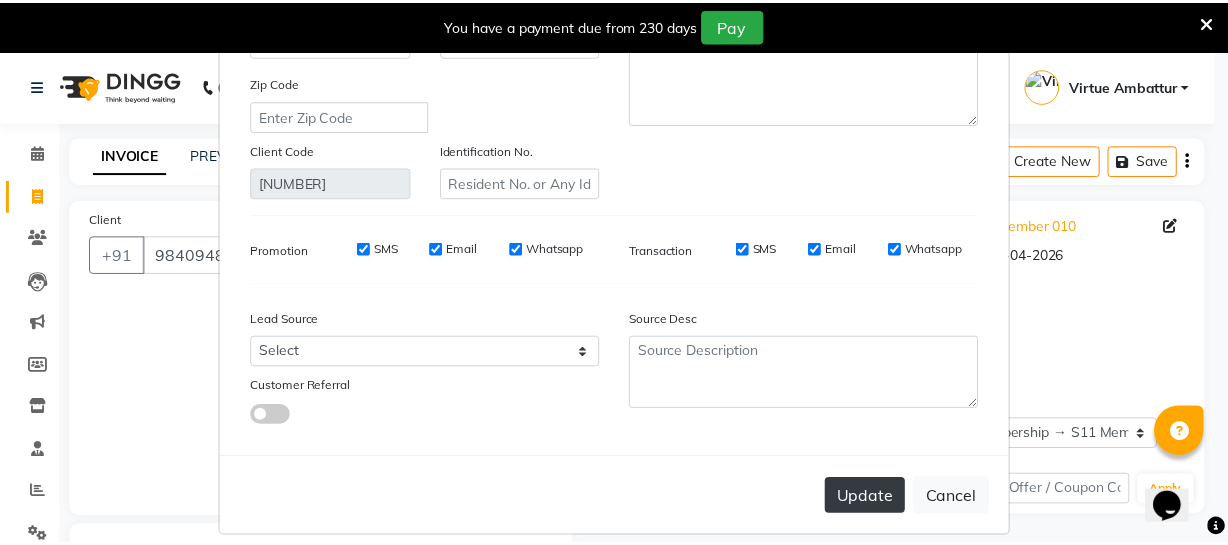 scroll, scrollTop: 349, scrollLeft: 0, axis: vertical 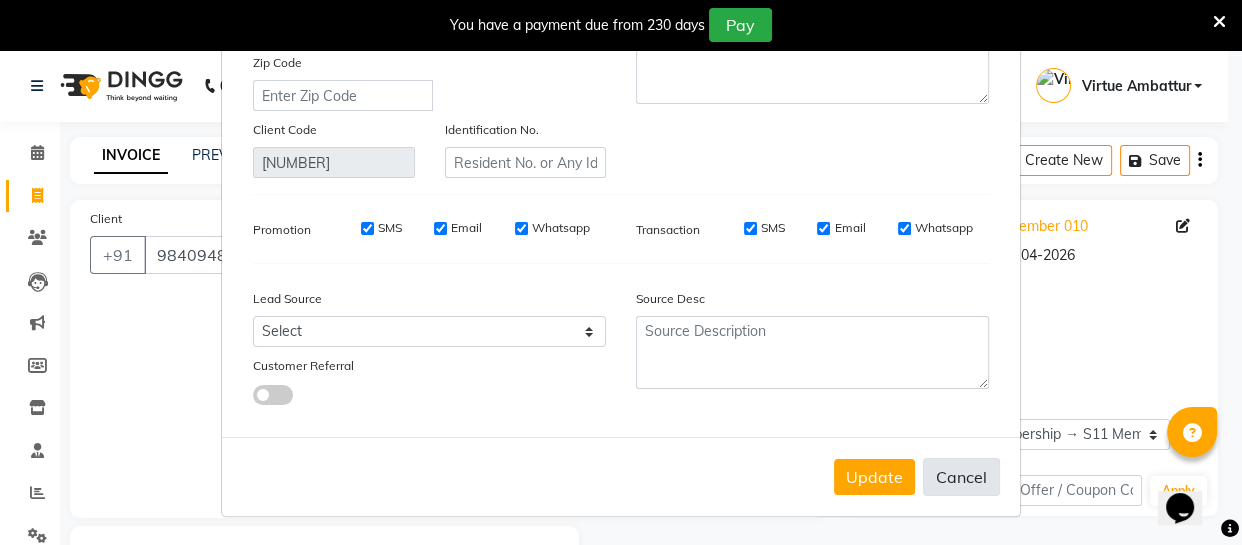 click on "Cancel" at bounding box center [961, 477] 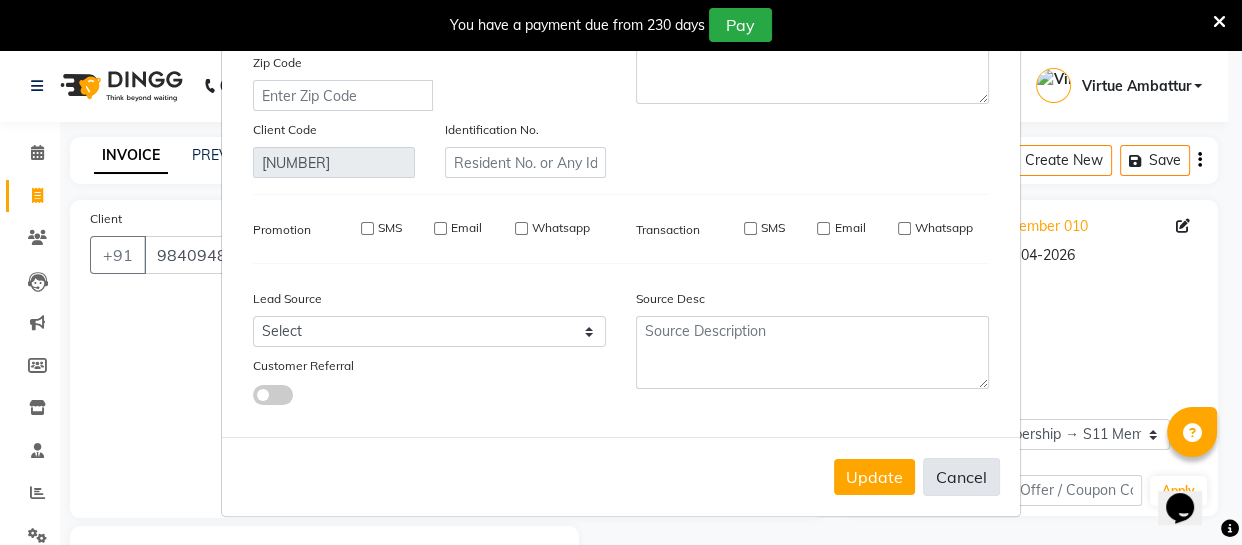 type 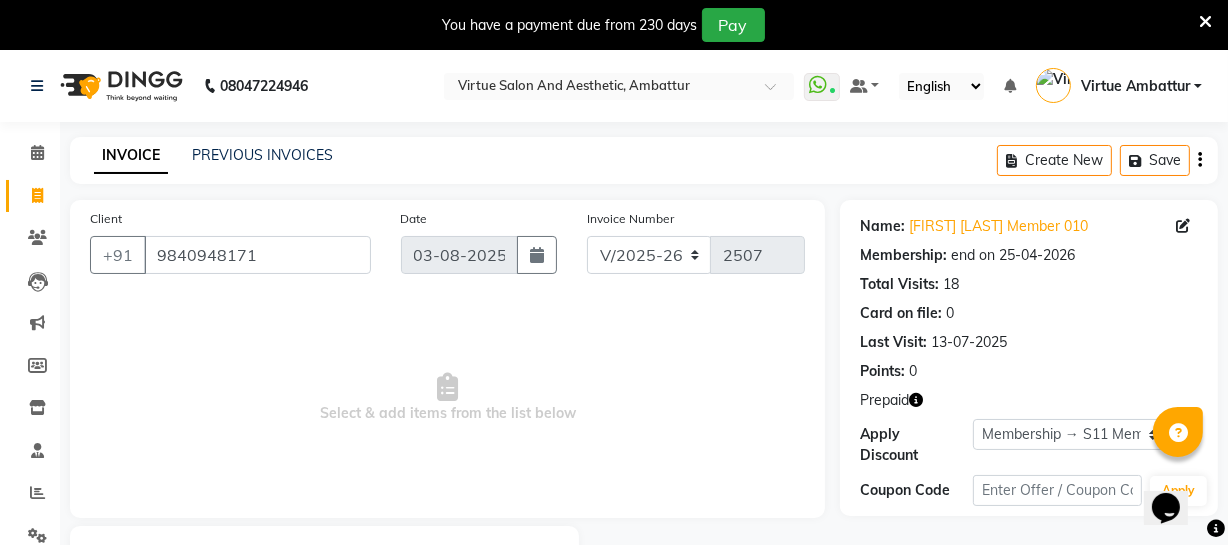 click on "Name: [FIRST] [LAST] Member 010 Edit Membership: end on 25-04-2026 Total Visits: 18 Card on file: 0 Last Visit: 13-07-2025 Points: 0" 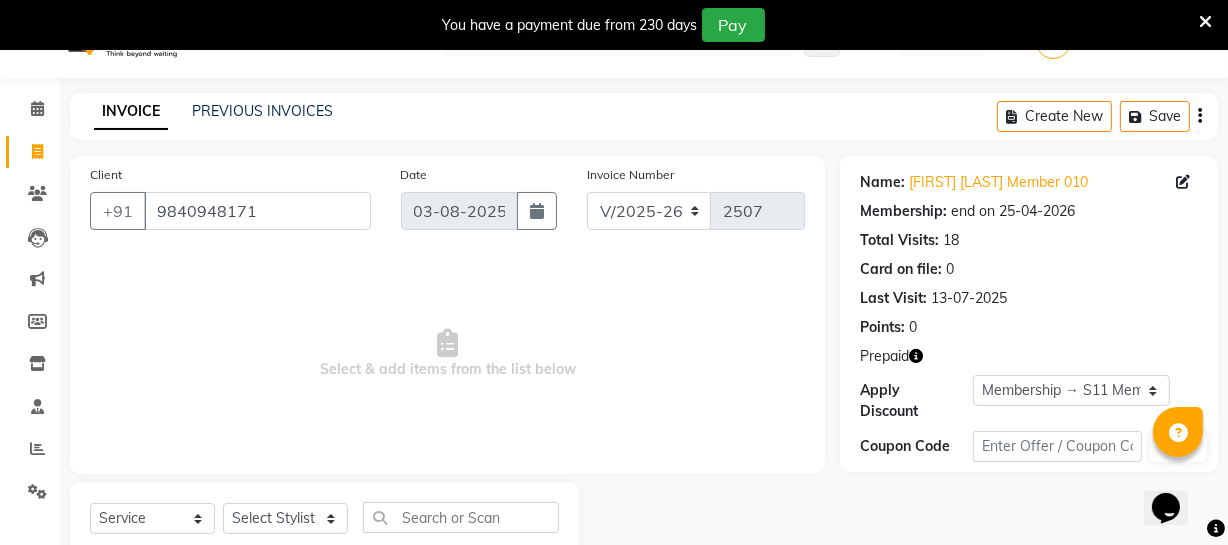 scroll, scrollTop: 0, scrollLeft: 0, axis: both 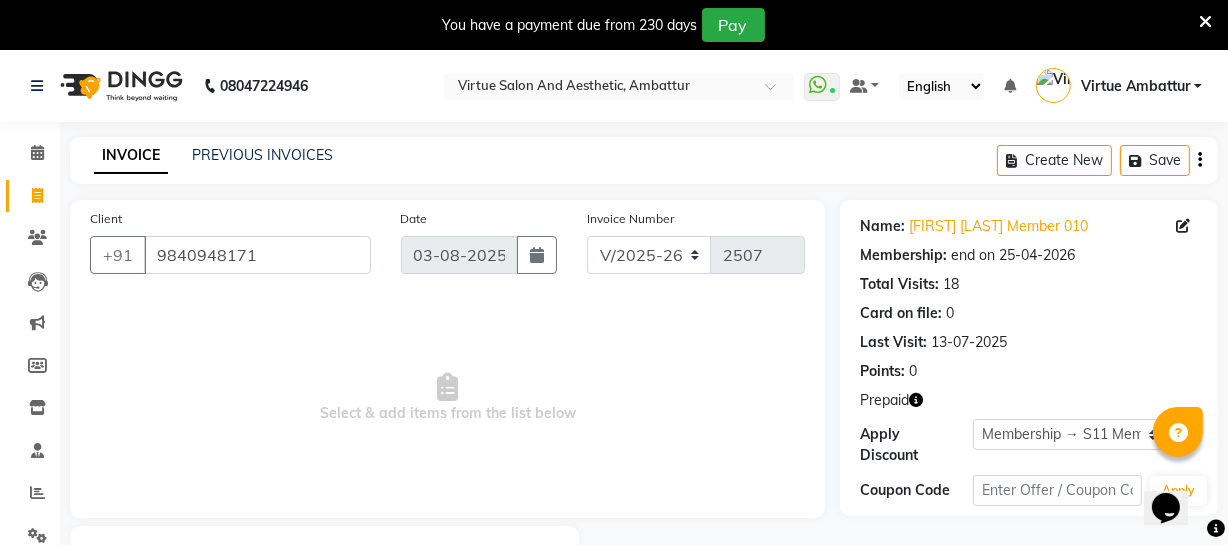 click on "Select & add items from the list below" at bounding box center [447, 398] 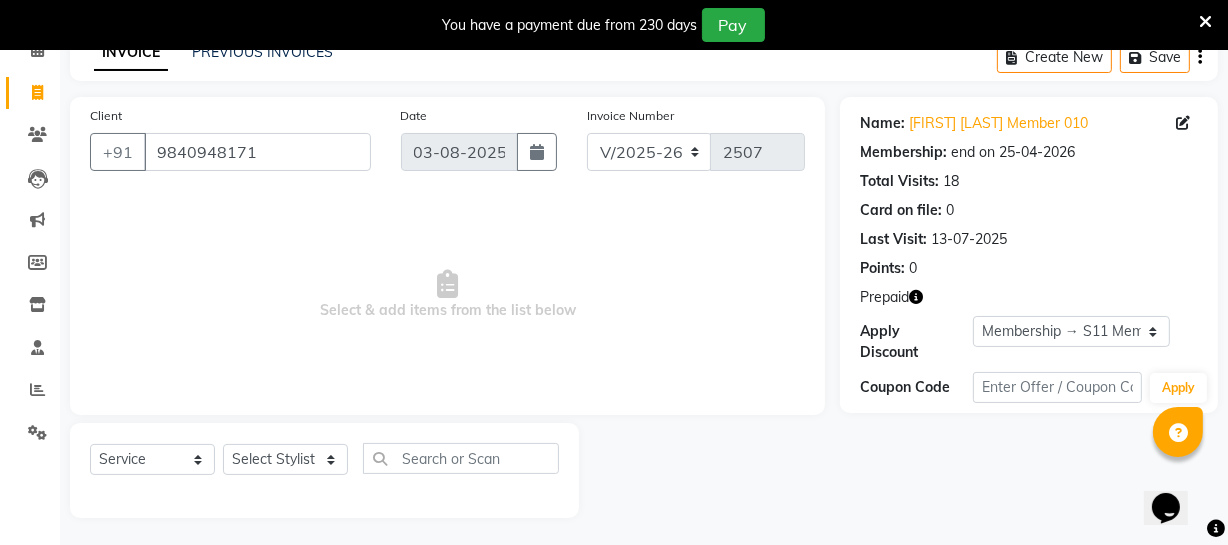 scroll, scrollTop: 107, scrollLeft: 0, axis: vertical 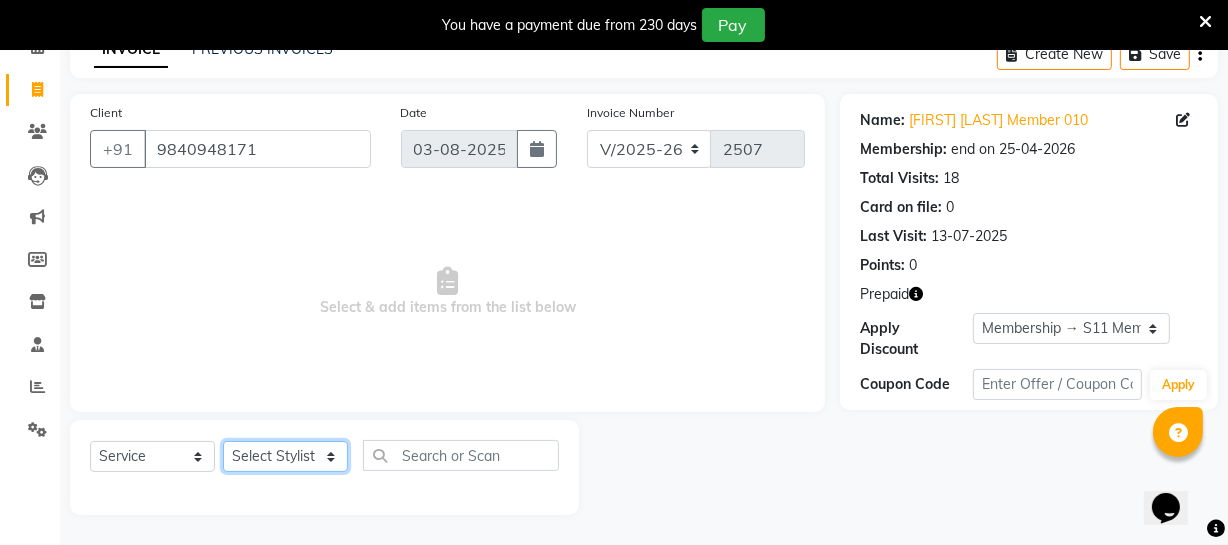 click on "Select Stylist Archana Bhagi Deepika Devi Dilip  Divya Dolly Dr Prakash Faizan Geetha Virtue TC Gopi Madan Aravind Make up Mani Unisex Stylist Manoj Meena Moses Nandhini Raju Unisex Ramya RICITTA Sahil Unisex Santhosh Sathya Shantha kumar Shanthi Surya Thiru Virtue Aesthetic Virtue Ambattur" 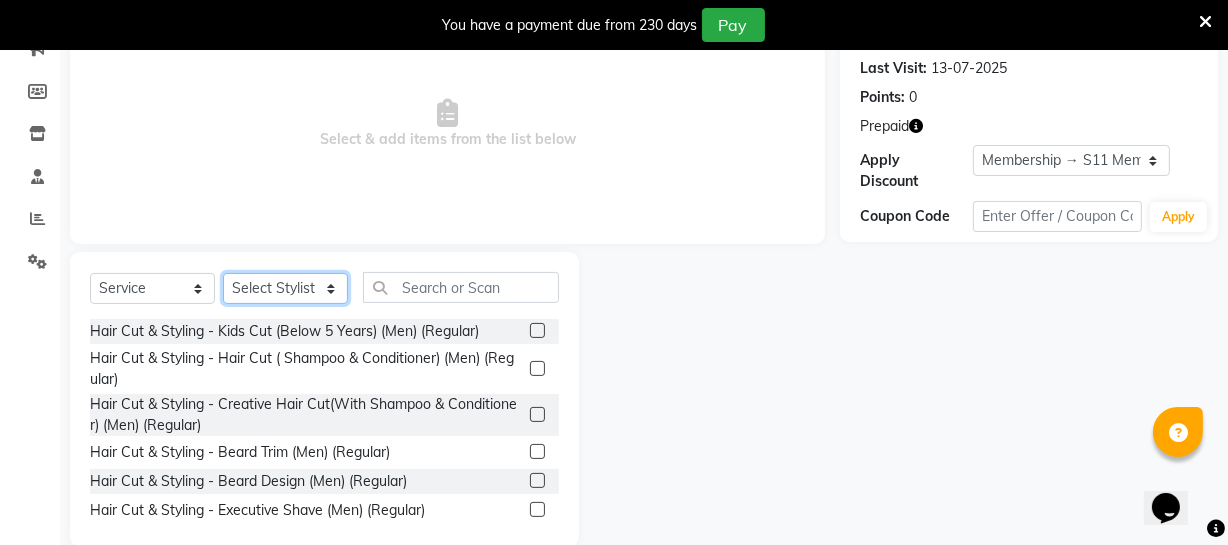 scroll, scrollTop: 289, scrollLeft: 0, axis: vertical 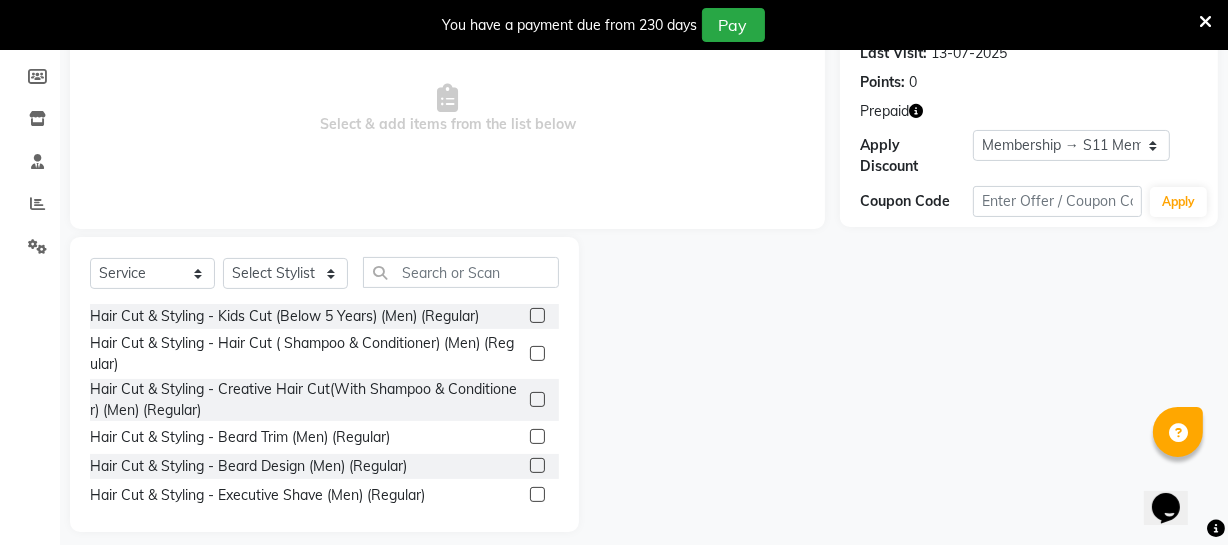 click 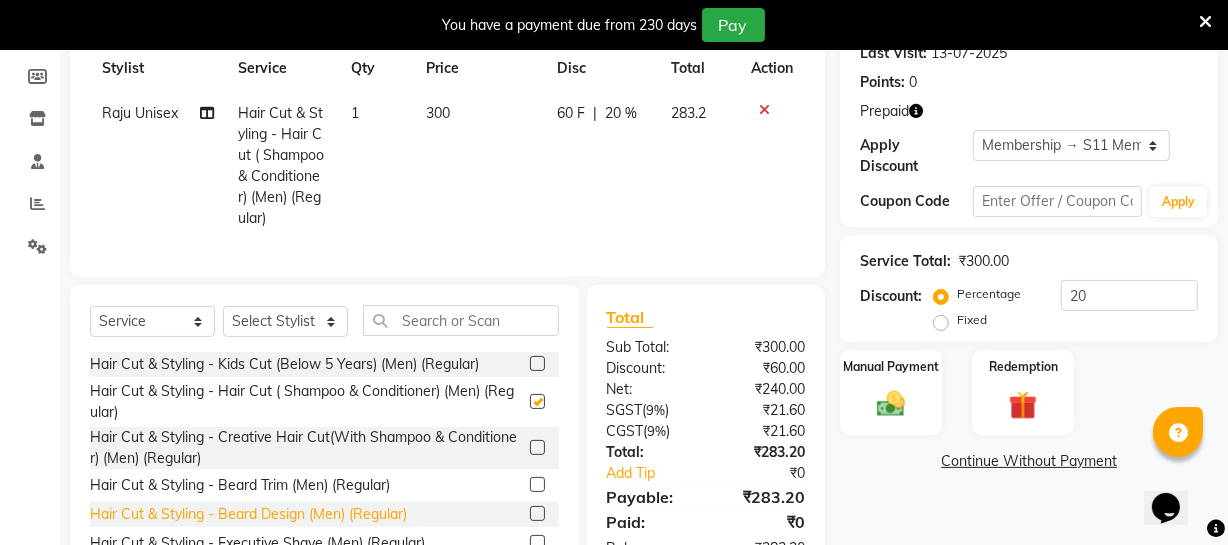 checkbox on "false" 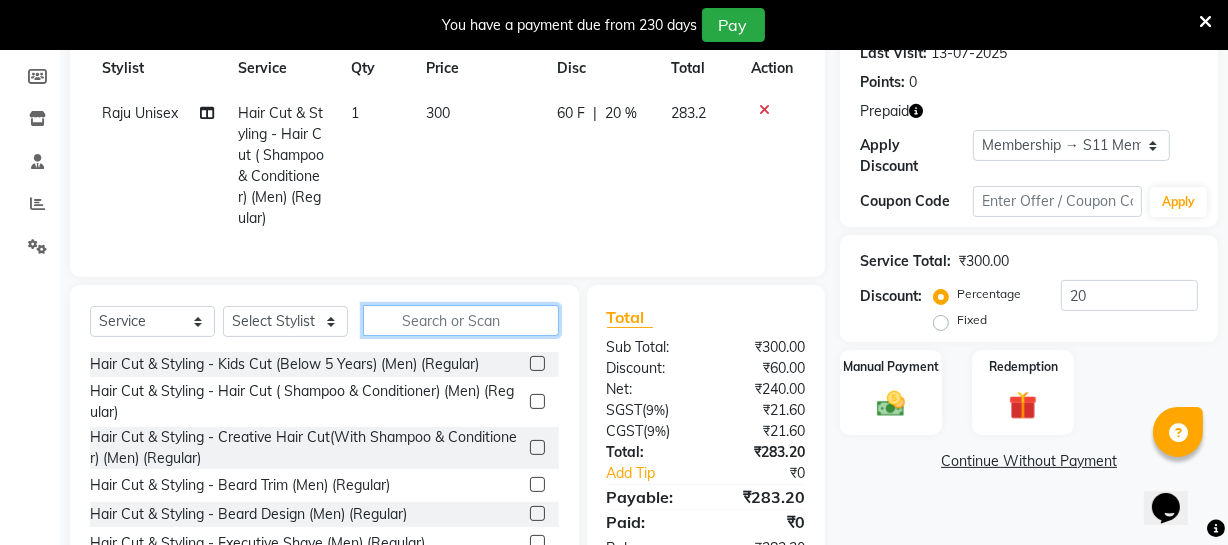 click 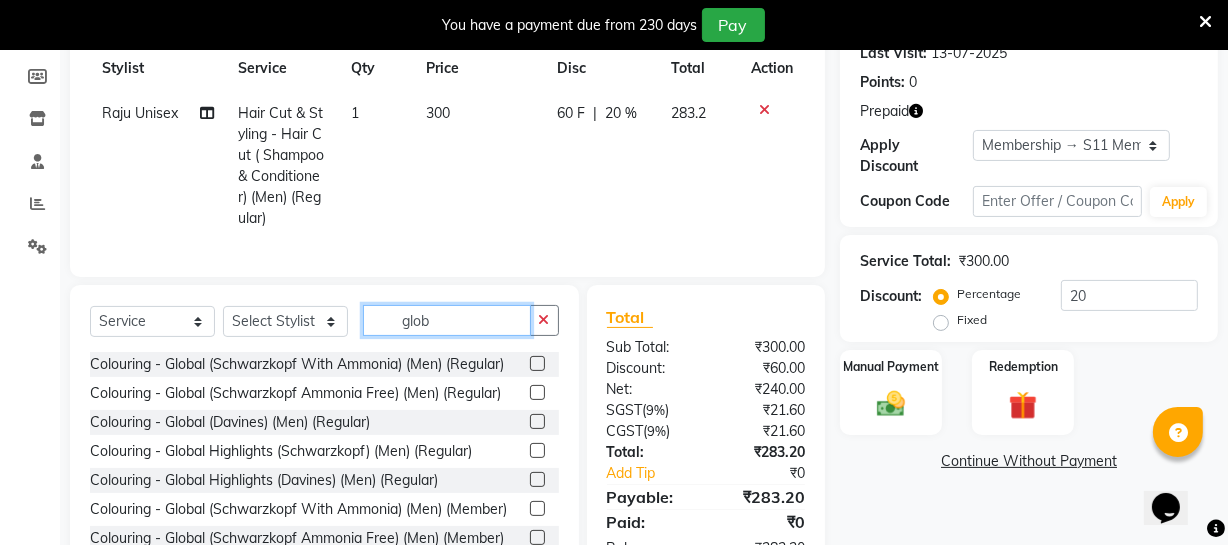 type on "glob" 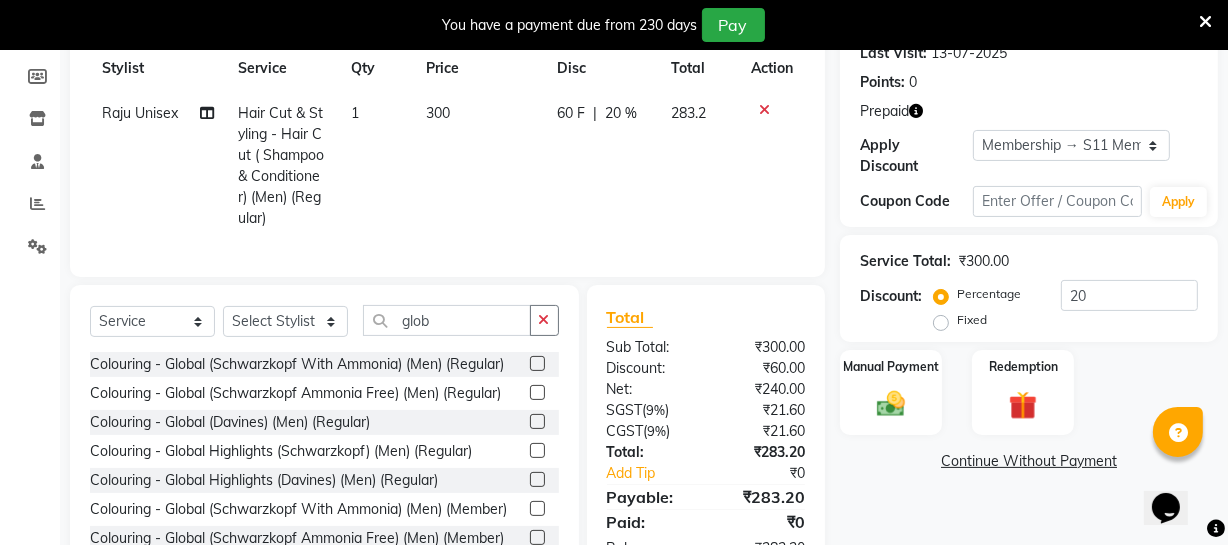 click 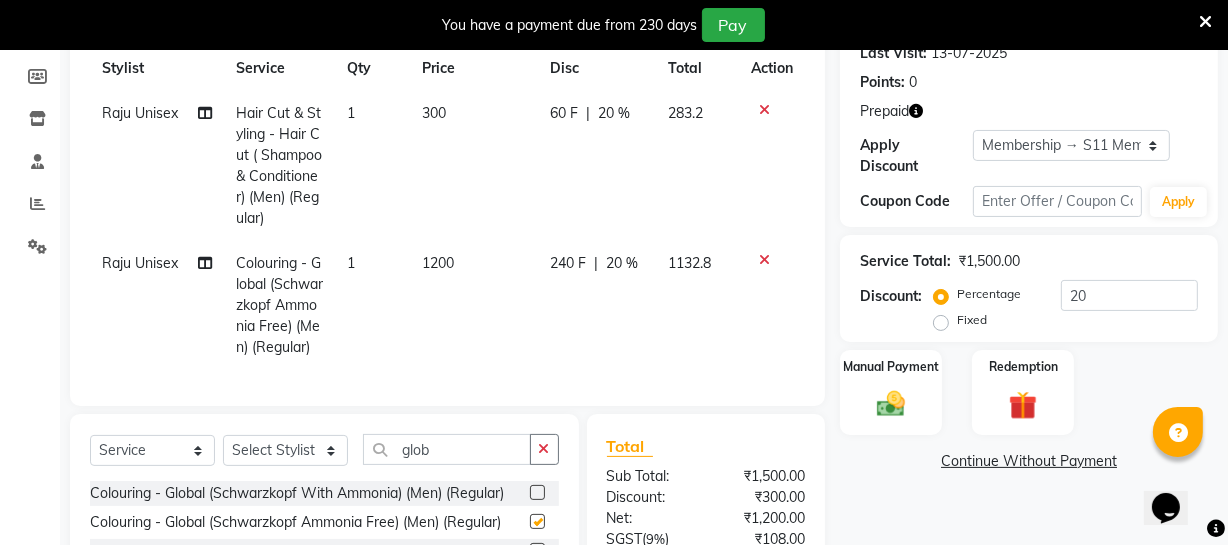 checkbox on "false" 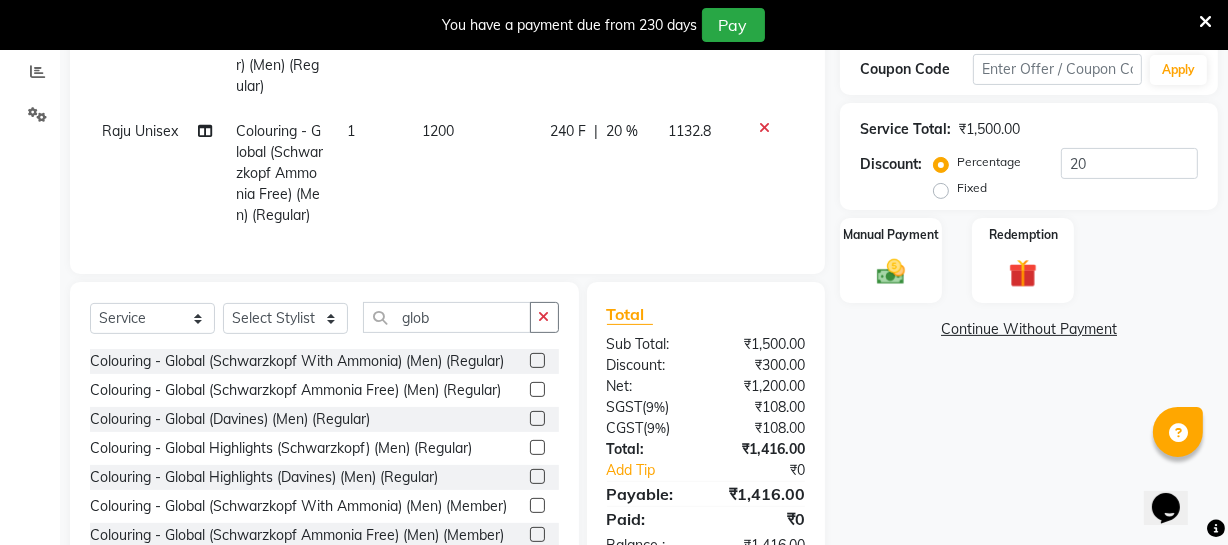 scroll, scrollTop: 470, scrollLeft: 0, axis: vertical 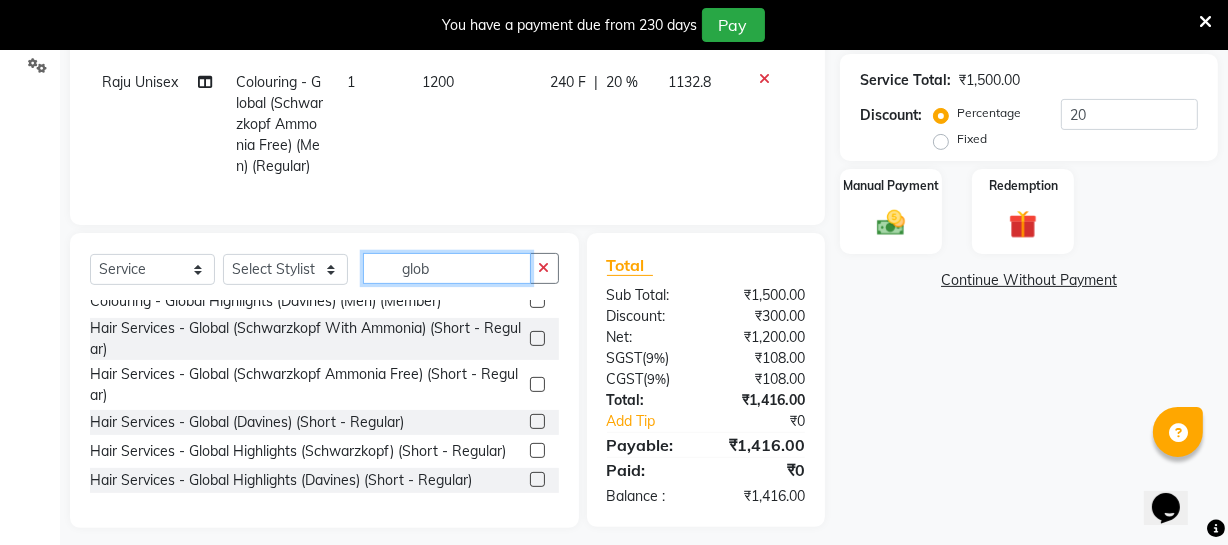 click on "glob" 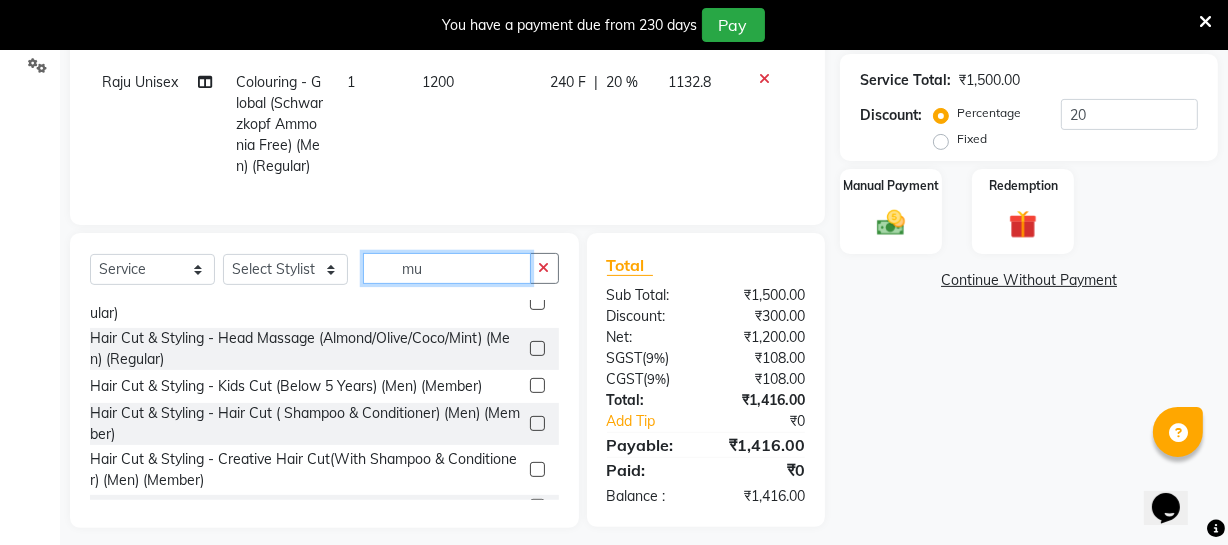 scroll, scrollTop: 0, scrollLeft: 0, axis: both 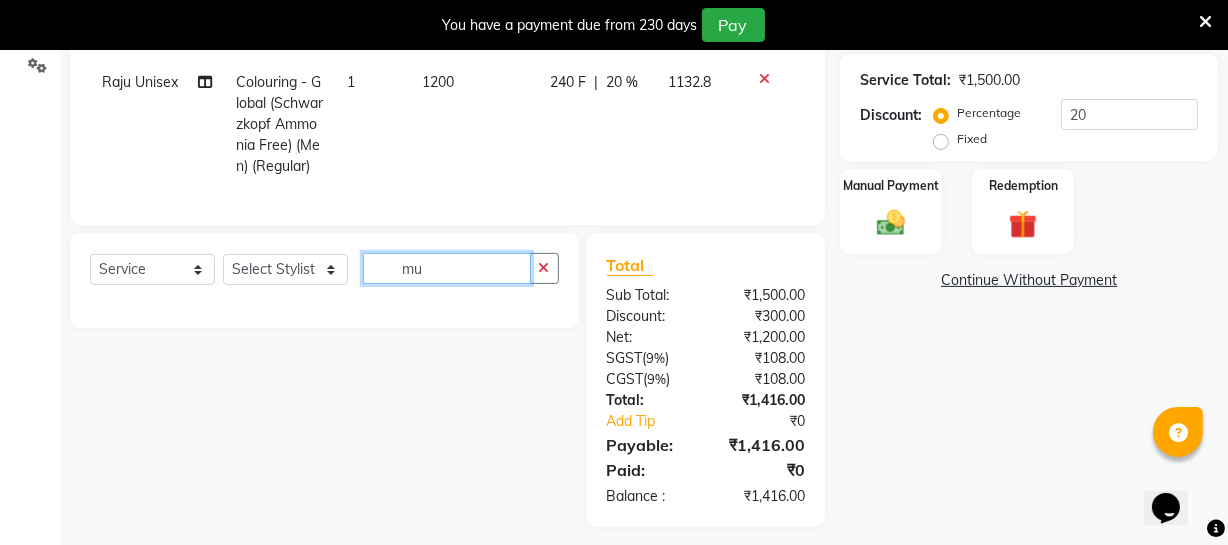 type on "m" 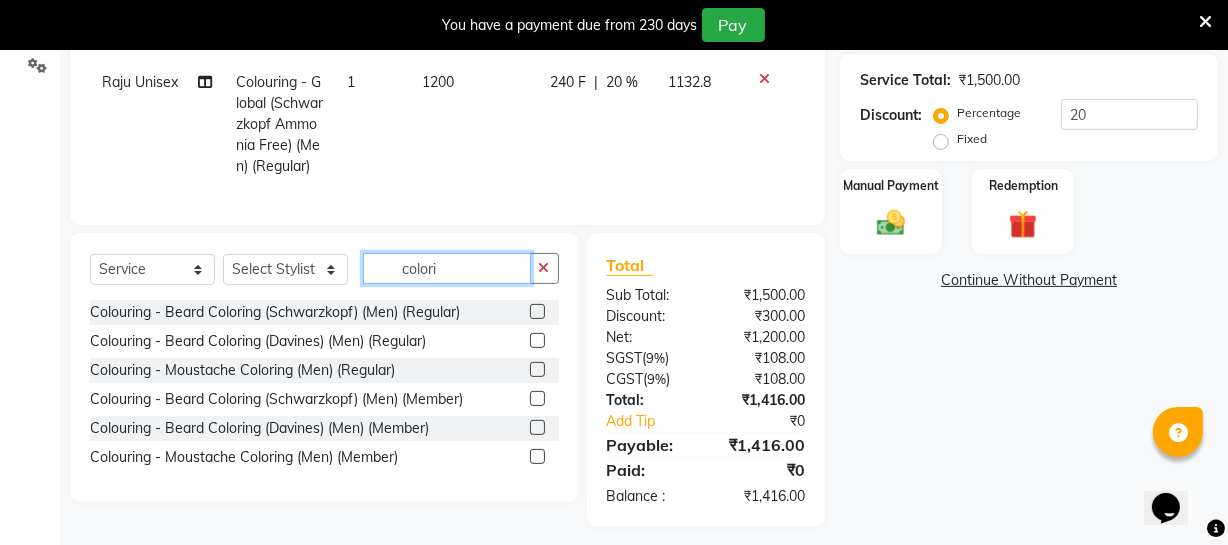 type on "colori" 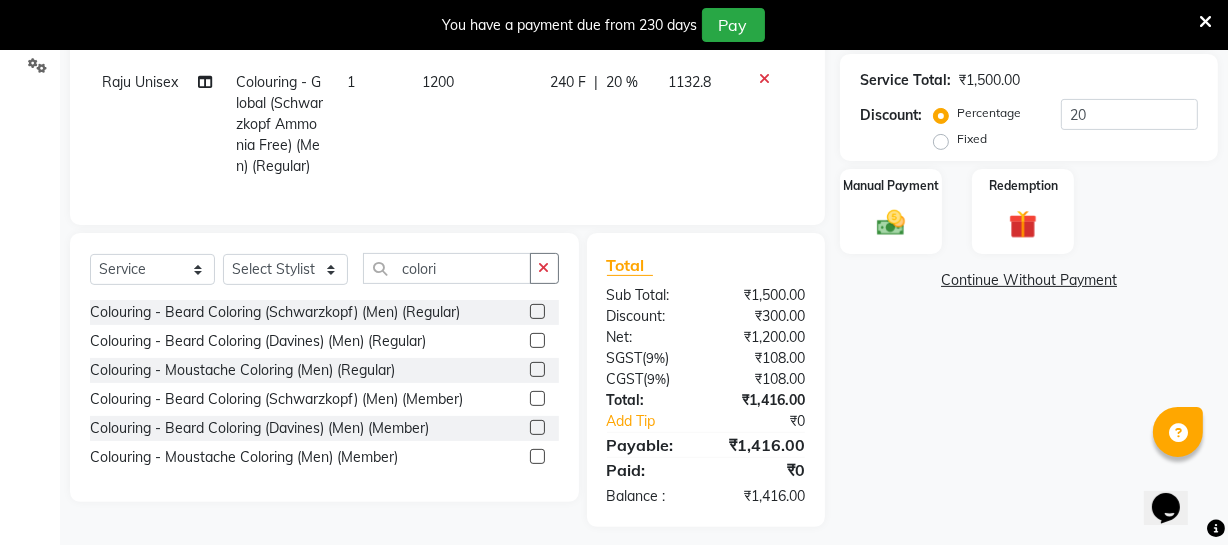 click 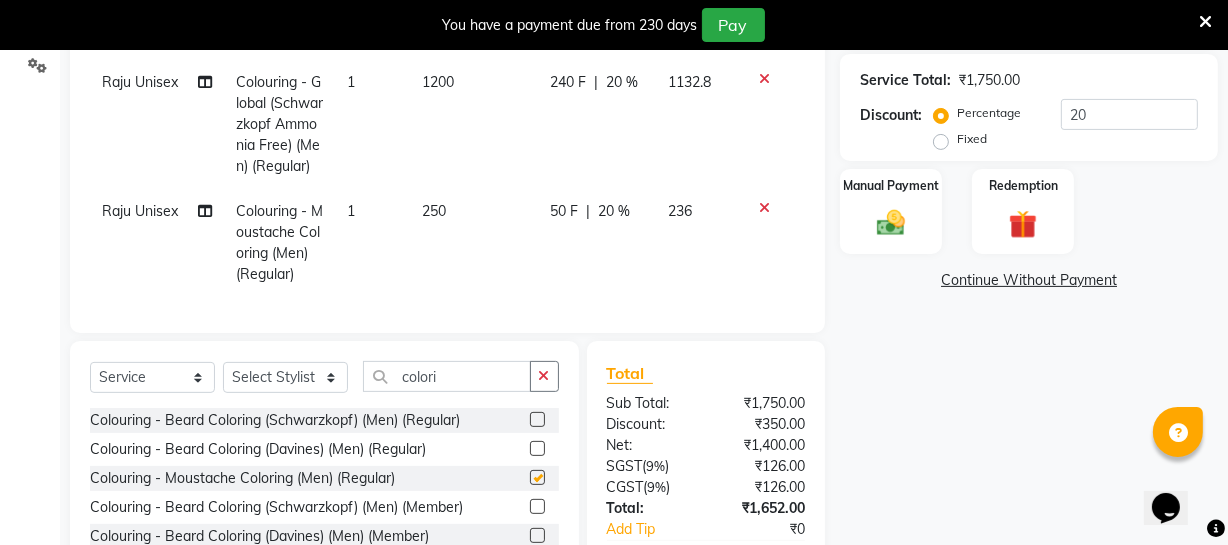checkbox on "false" 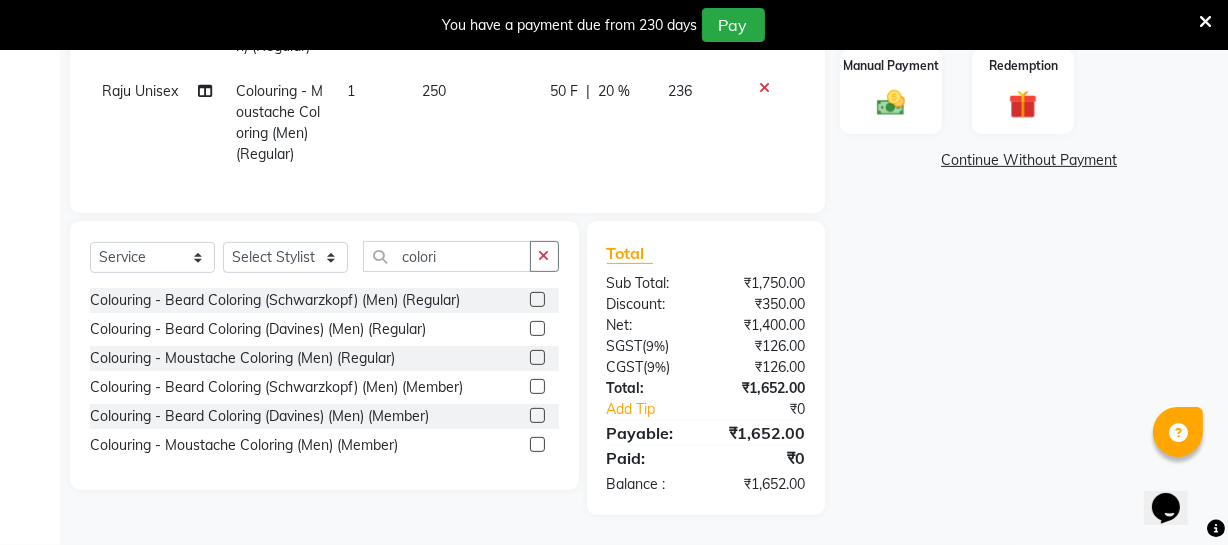 scroll, scrollTop: 150, scrollLeft: 0, axis: vertical 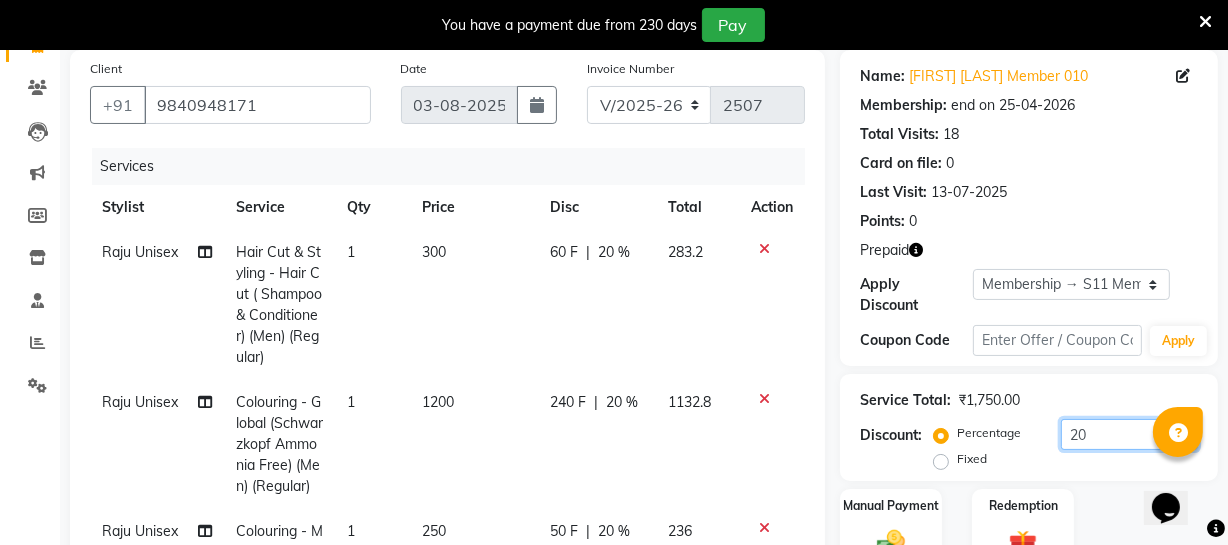 click on "20" 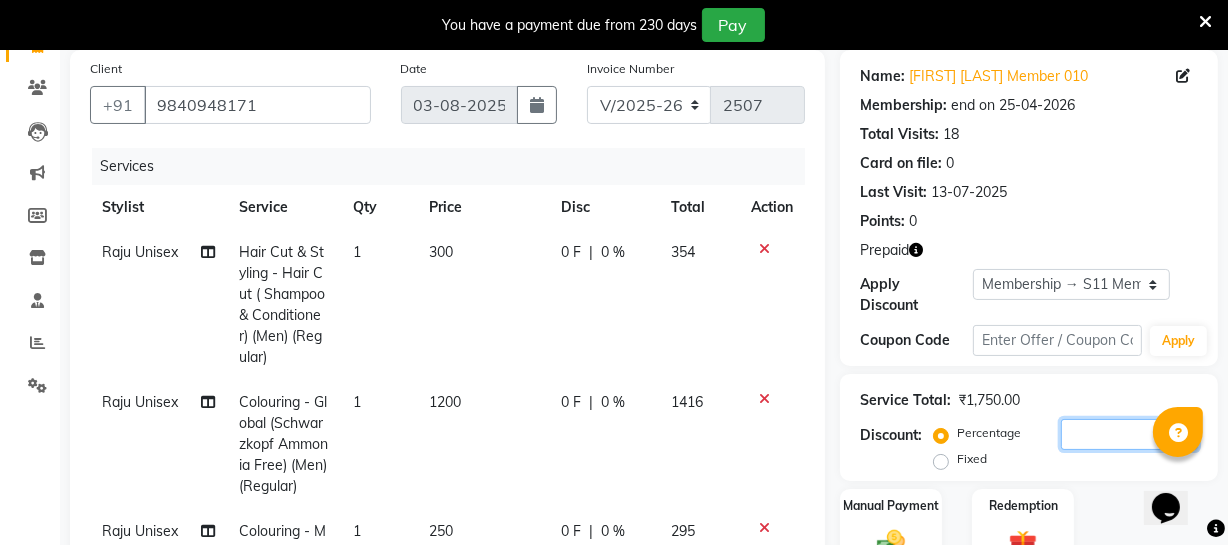 type 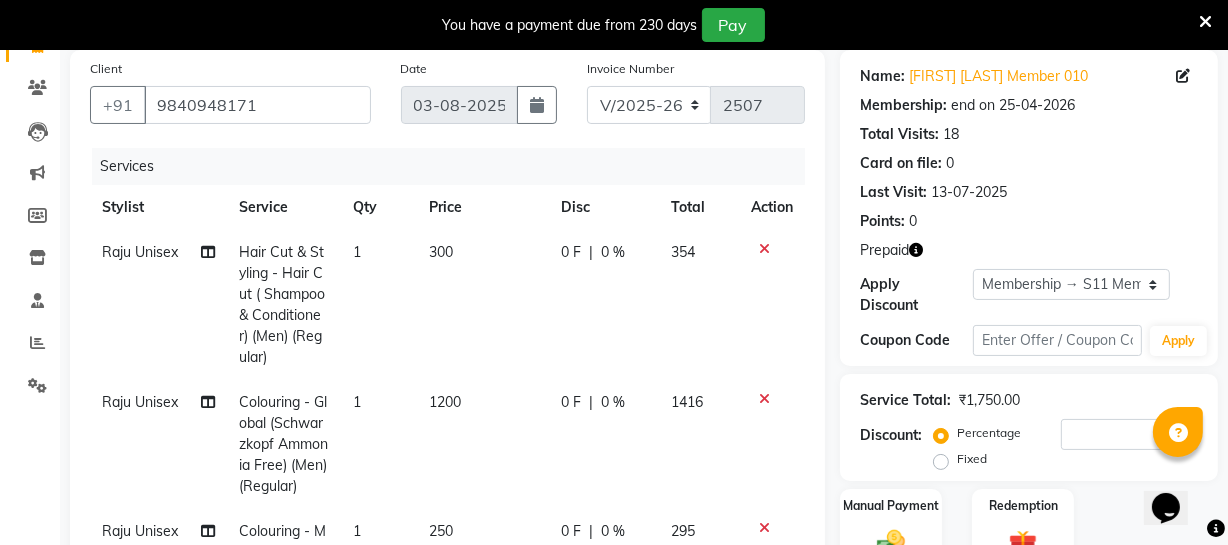 click on "300" 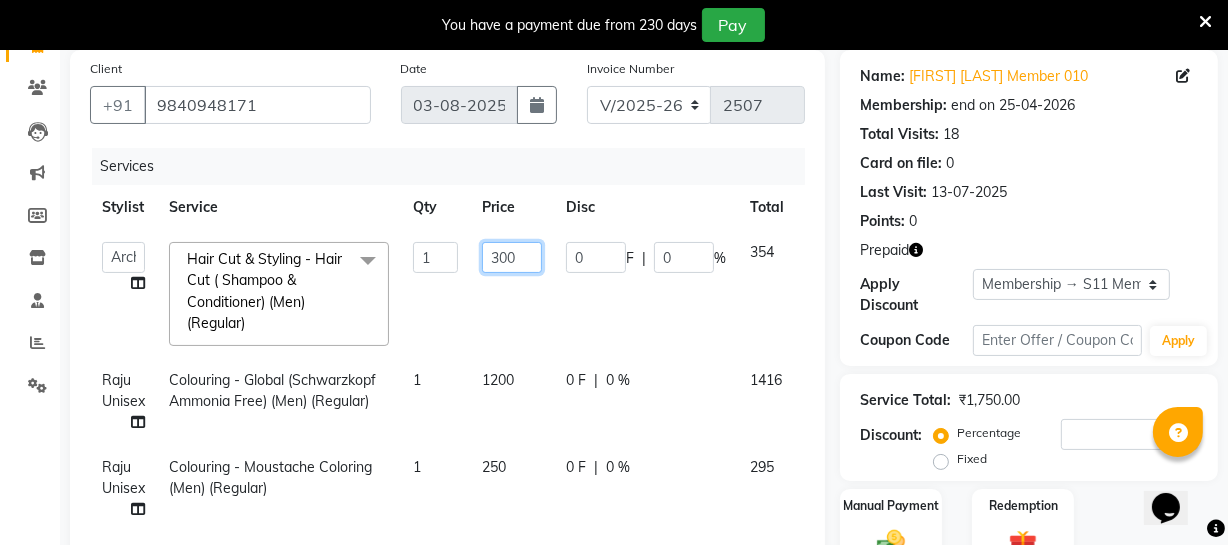 click on "300" 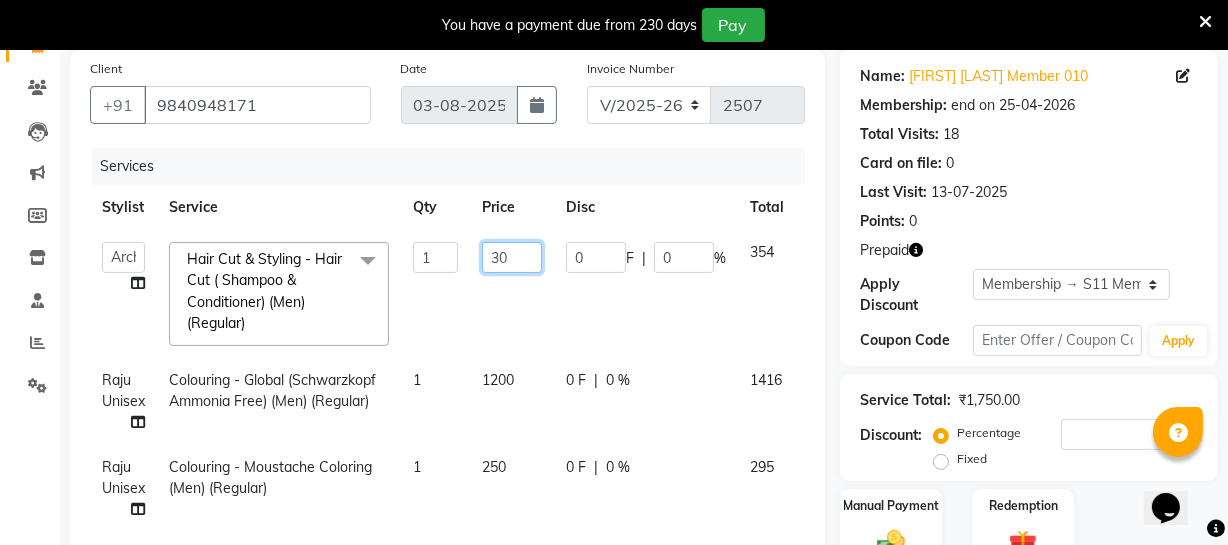 type on "3" 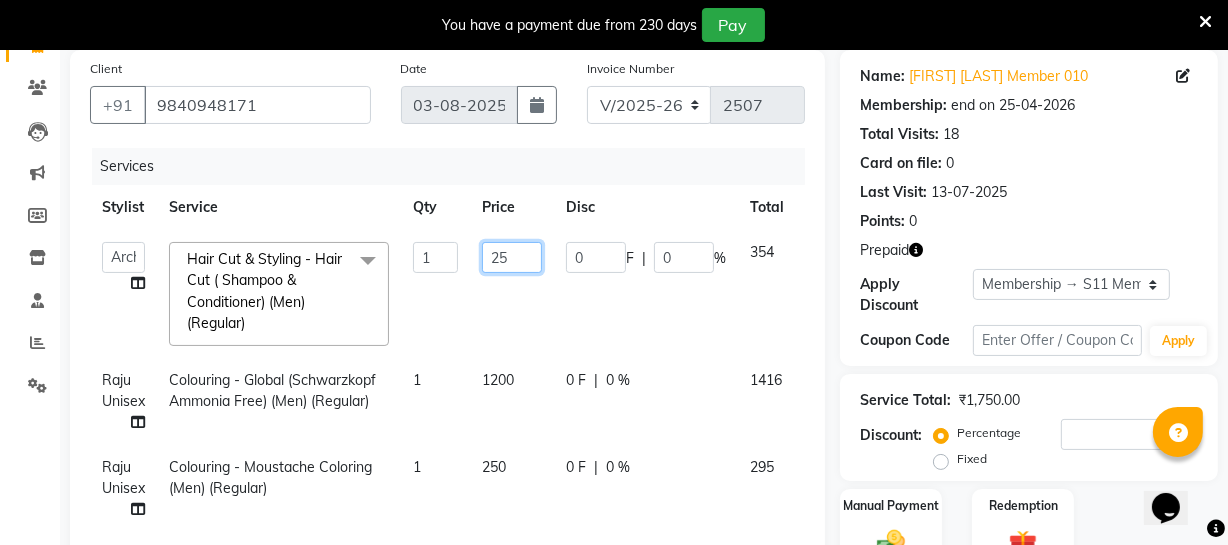 type on "250" 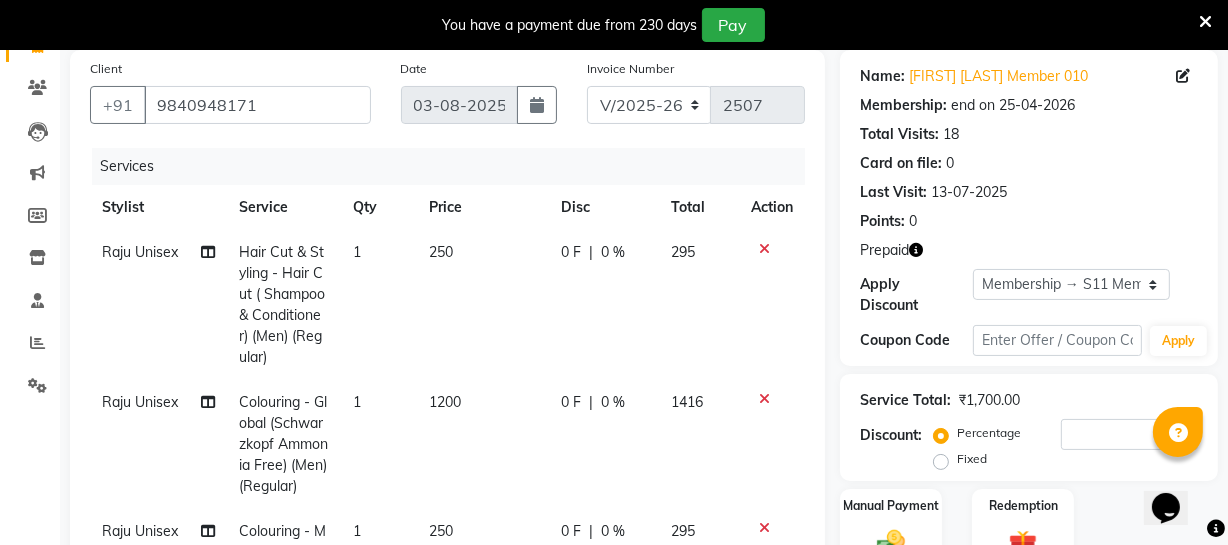 click on "0 F | 0 %" 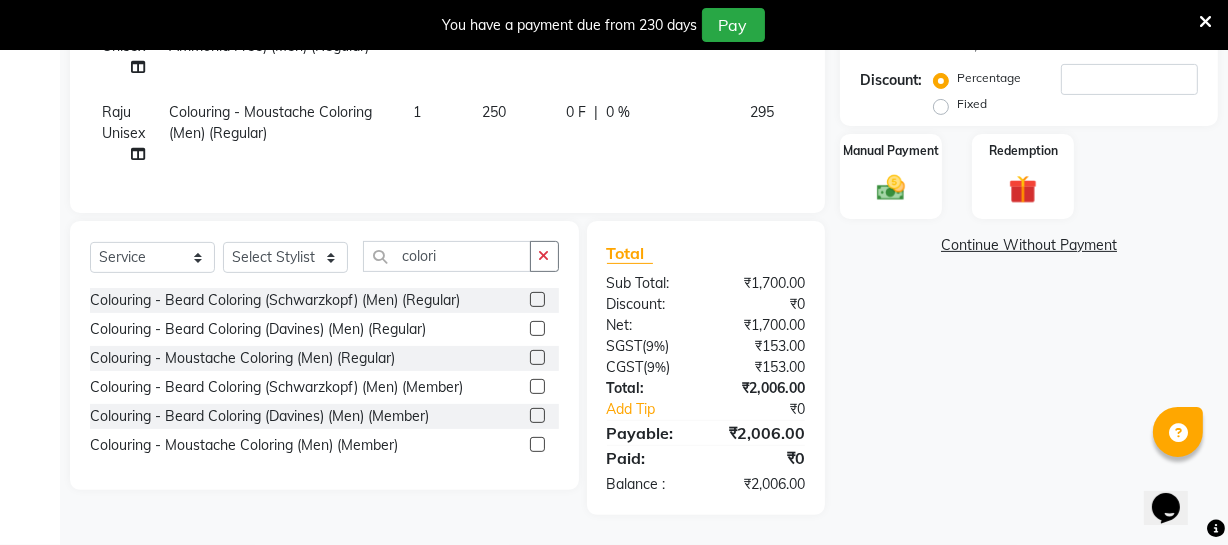 scroll, scrollTop: 519, scrollLeft: 0, axis: vertical 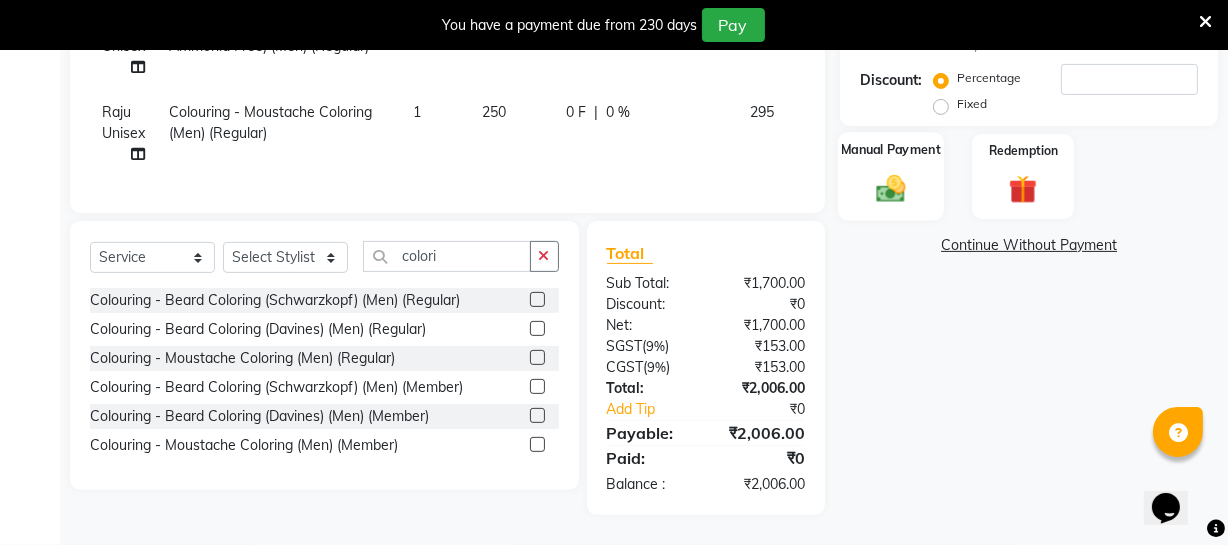 click 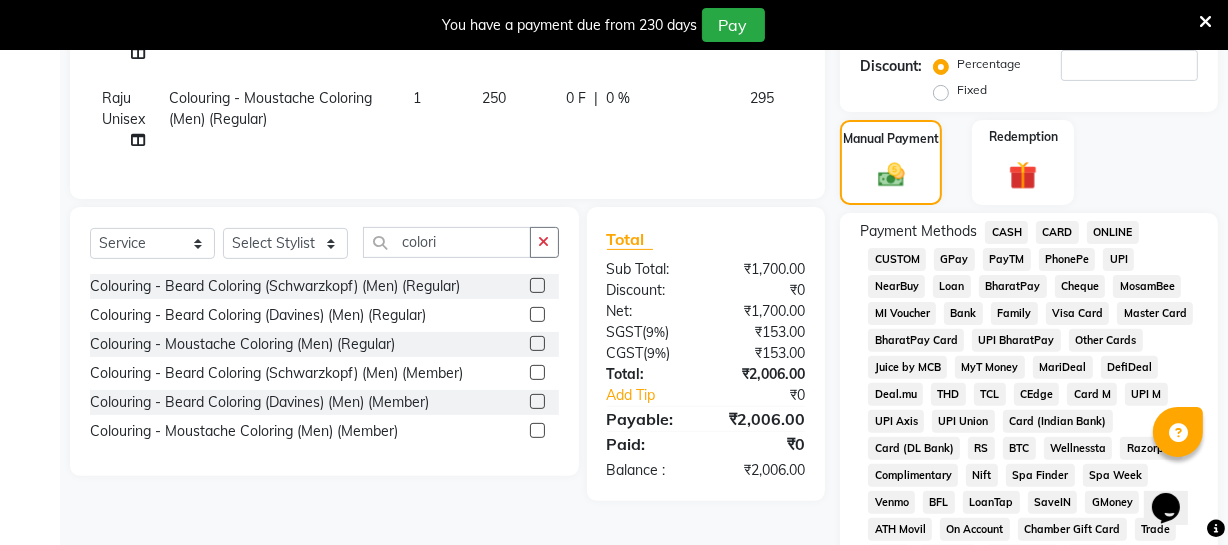 click on "CARD" 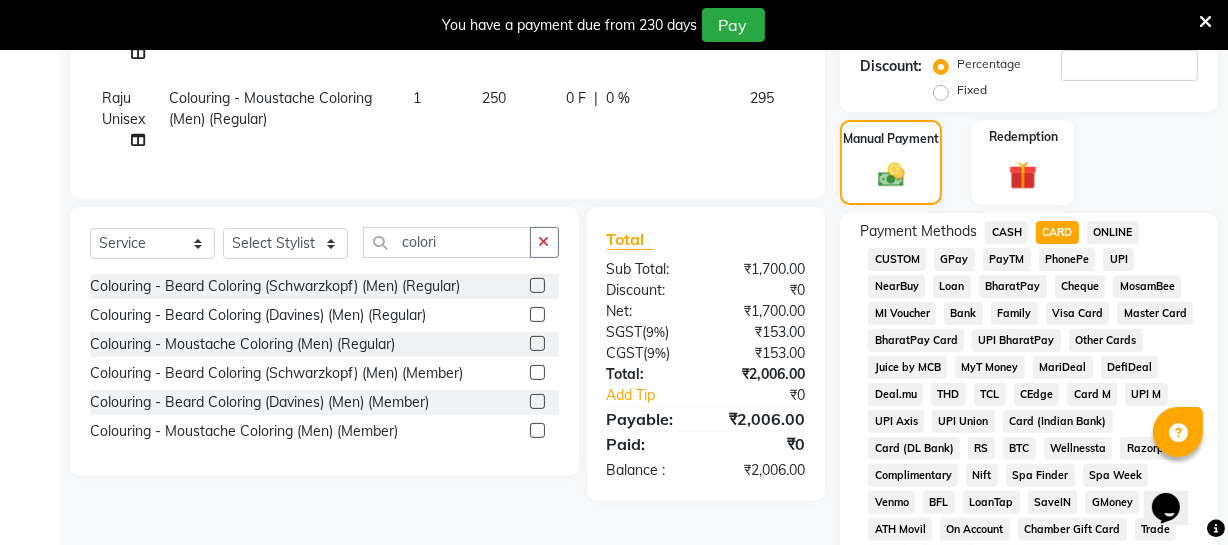 scroll, scrollTop: 1064, scrollLeft: 0, axis: vertical 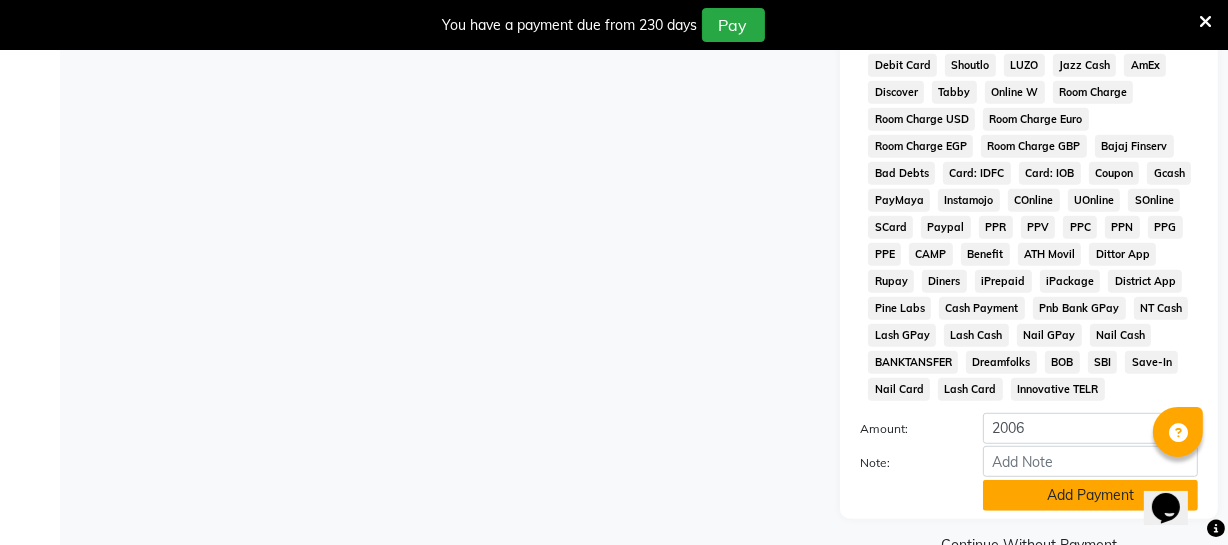 click on "Add Payment" 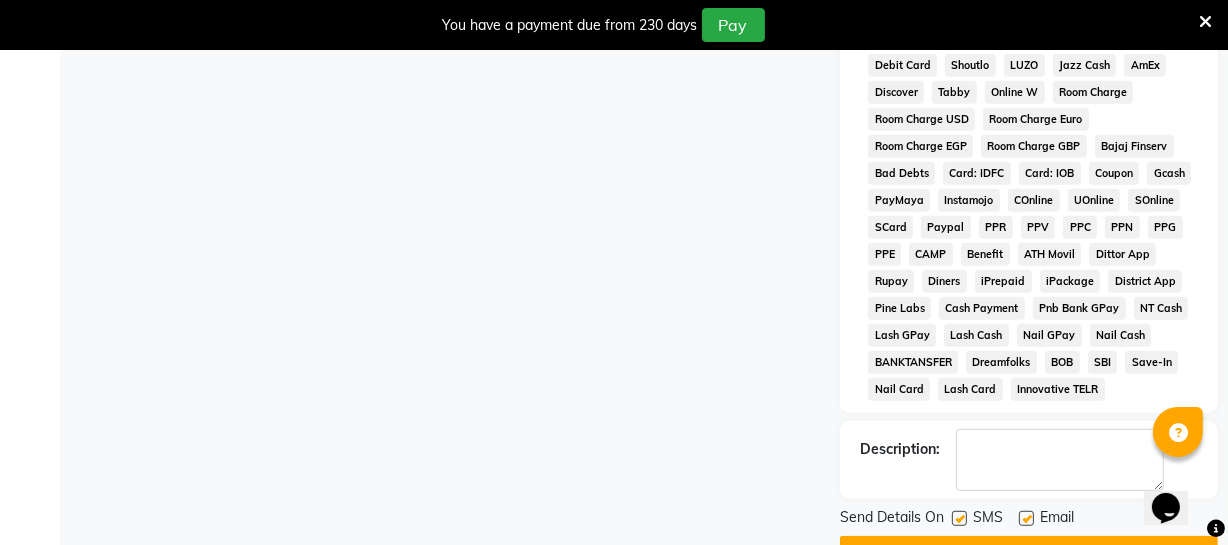 scroll, scrollTop: 1115, scrollLeft: 0, axis: vertical 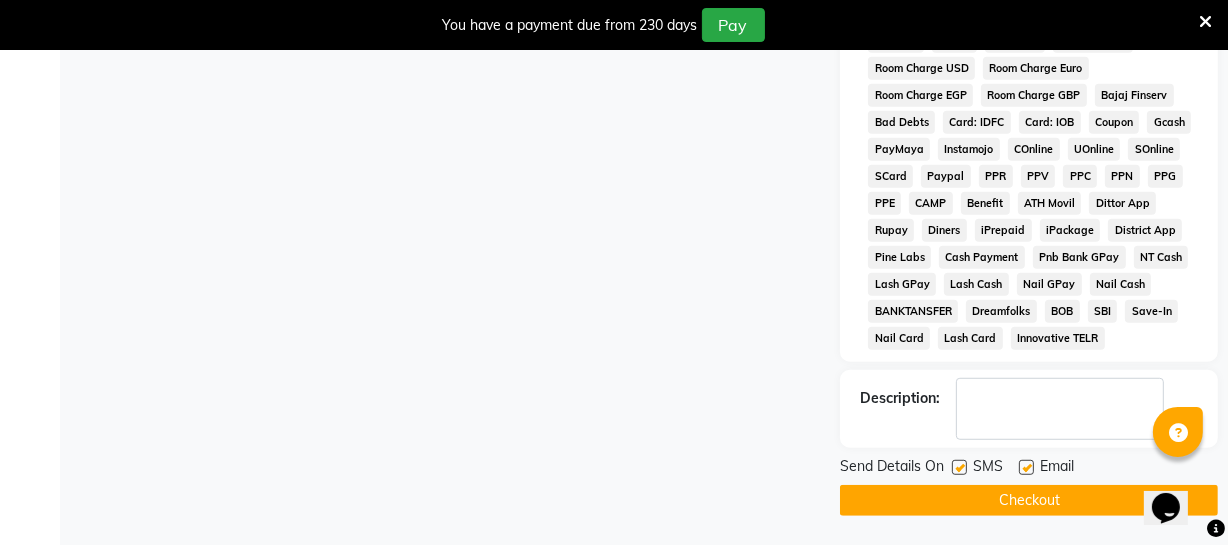 click on "Checkout" 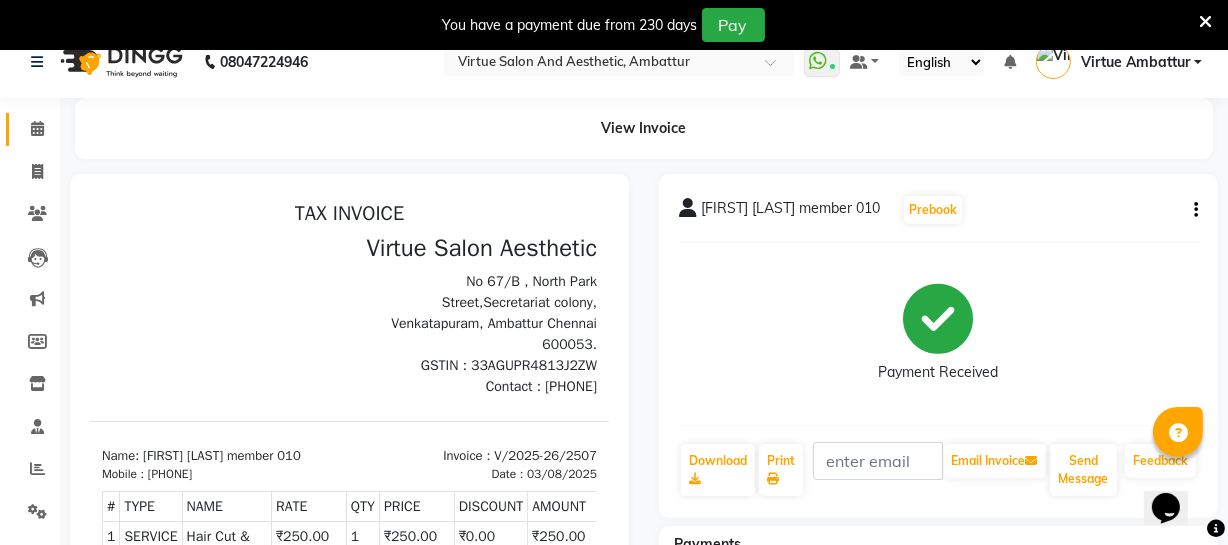 scroll, scrollTop: 0, scrollLeft: 0, axis: both 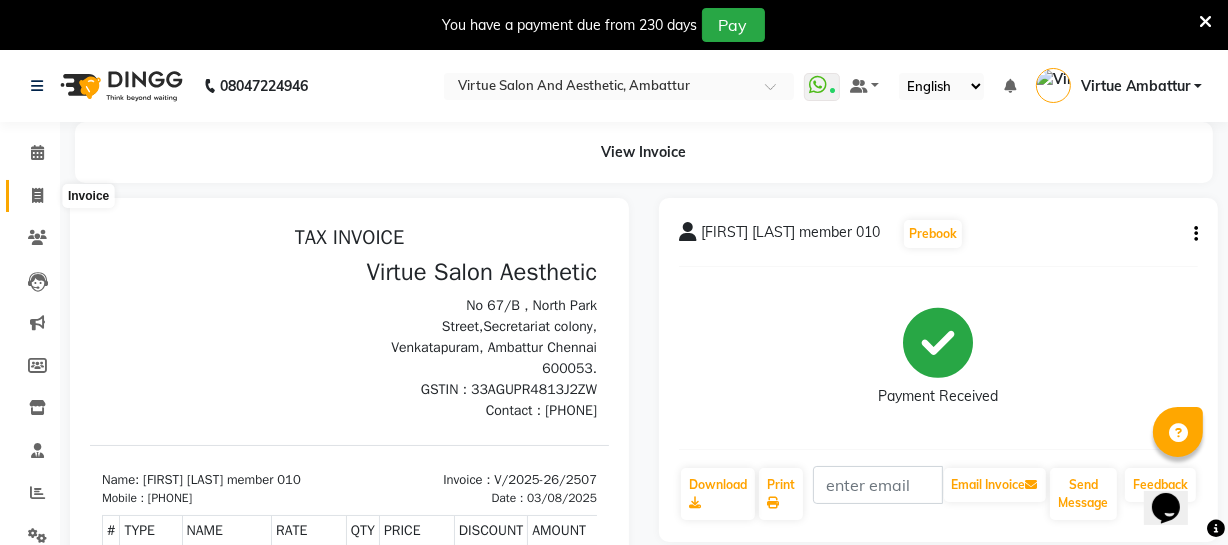 click 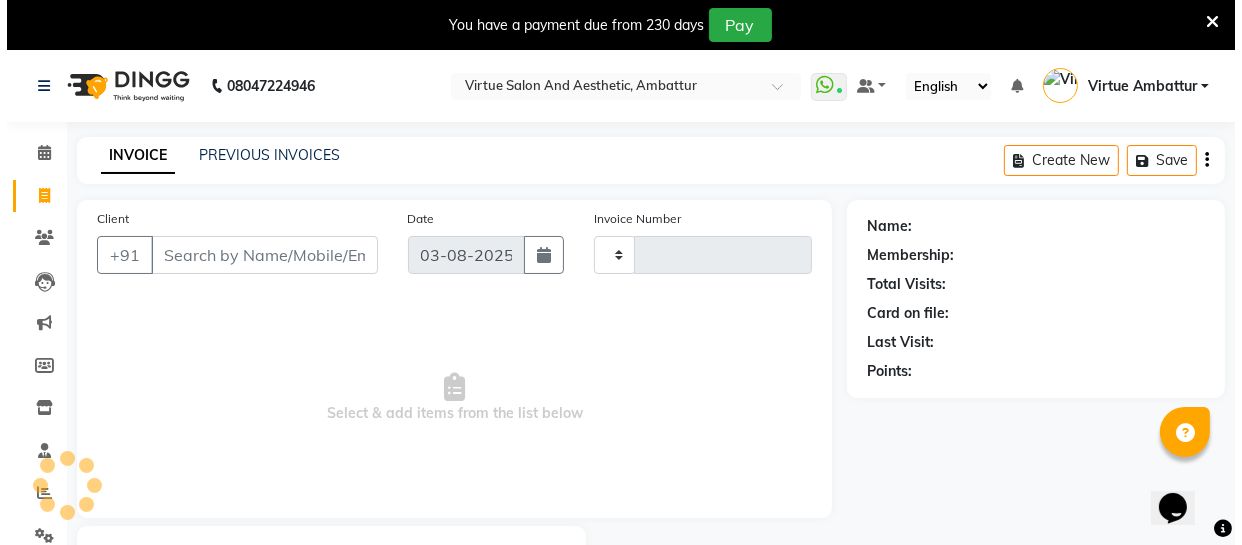 scroll, scrollTop: 107, scrollLeft: 0, axis: vertical 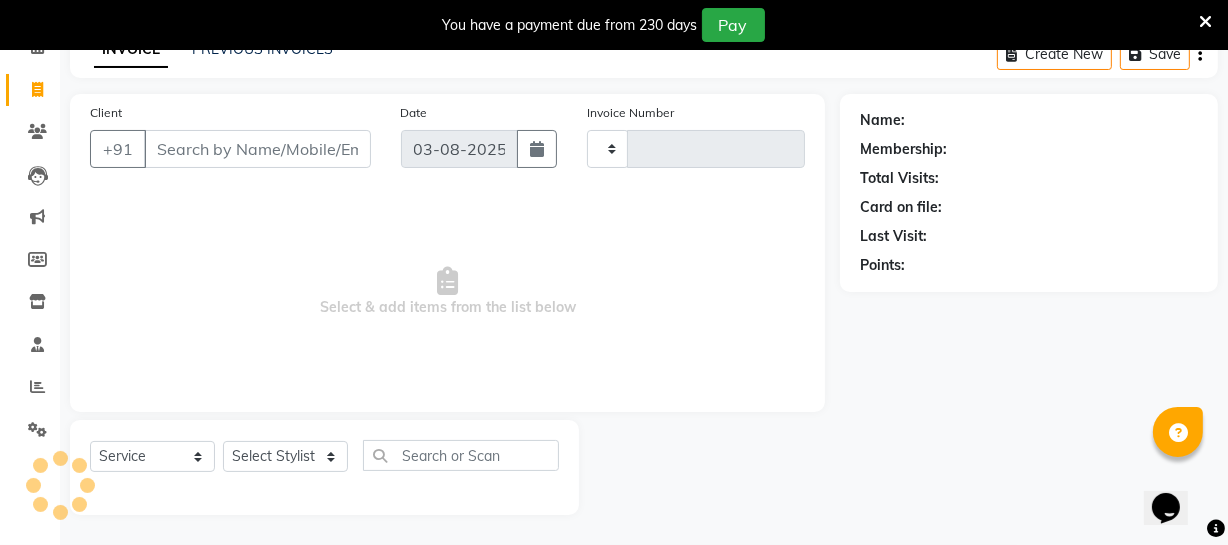 type on "2508" 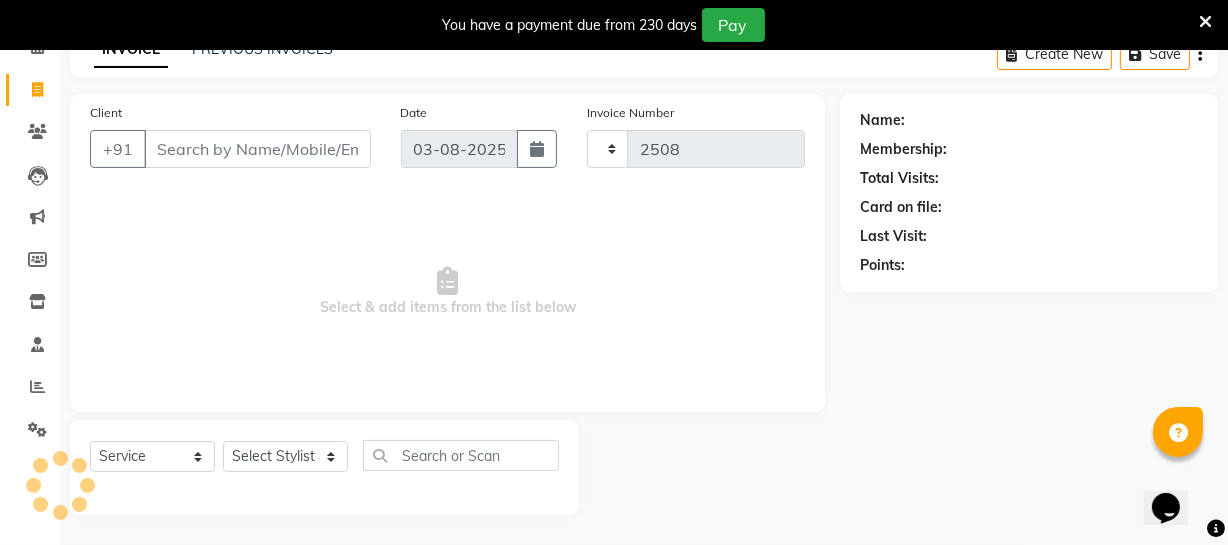 select on "5237" 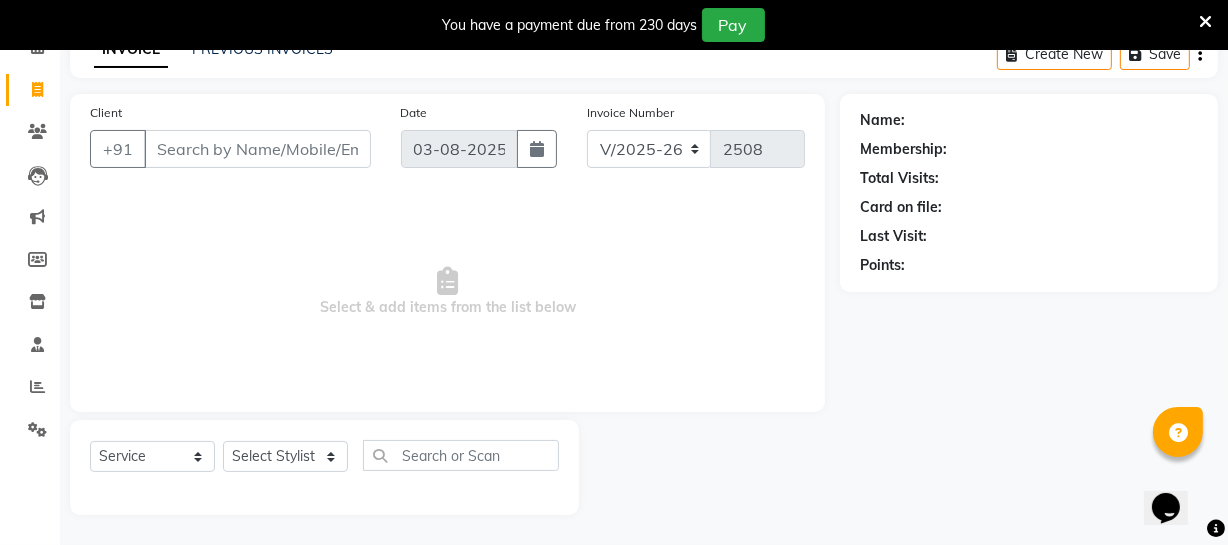 click on "Client" at bounding box center (257, 149) 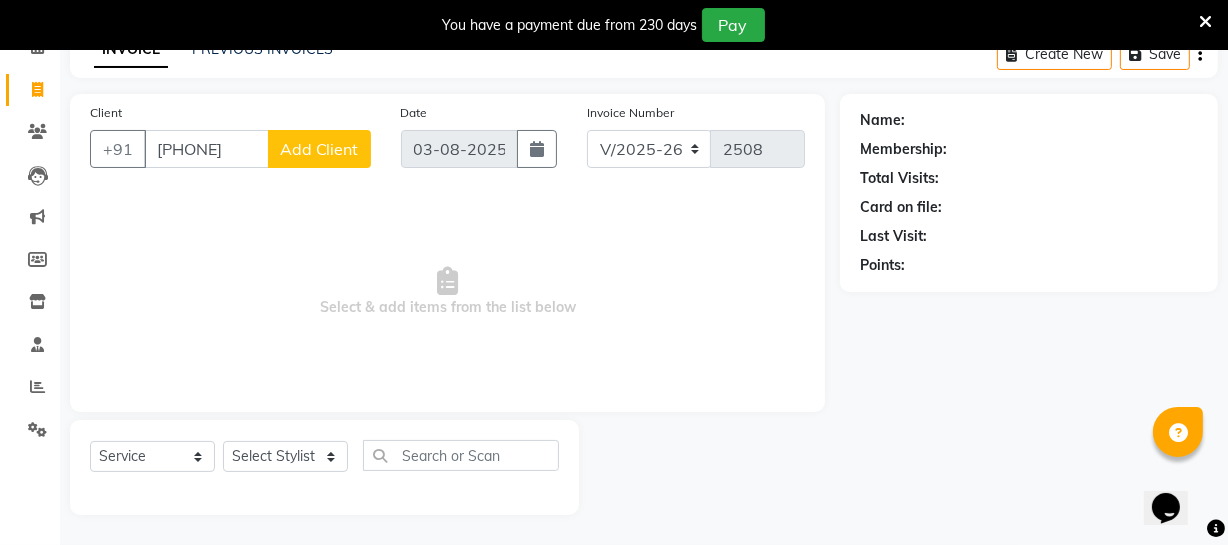 type on "[PHONE]" 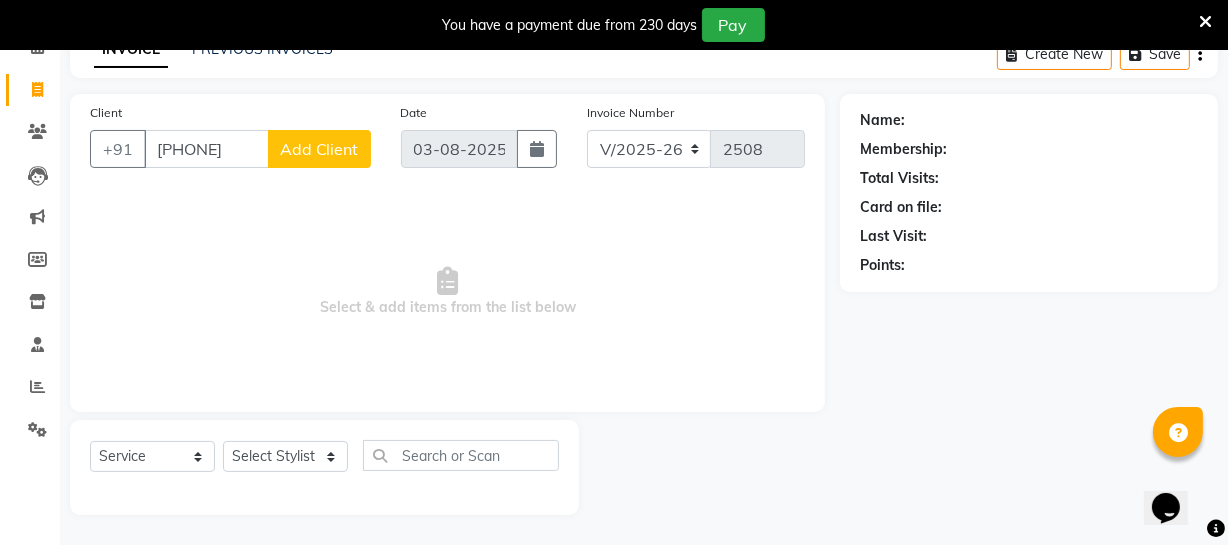 click on "Add Client" 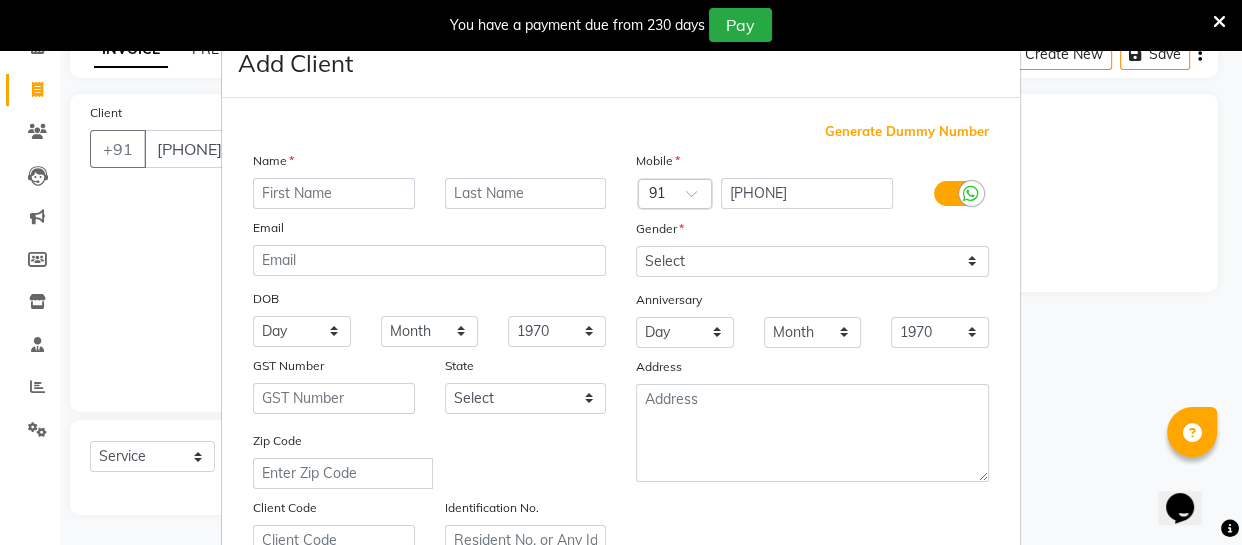 click at bounding box center (334, 193) 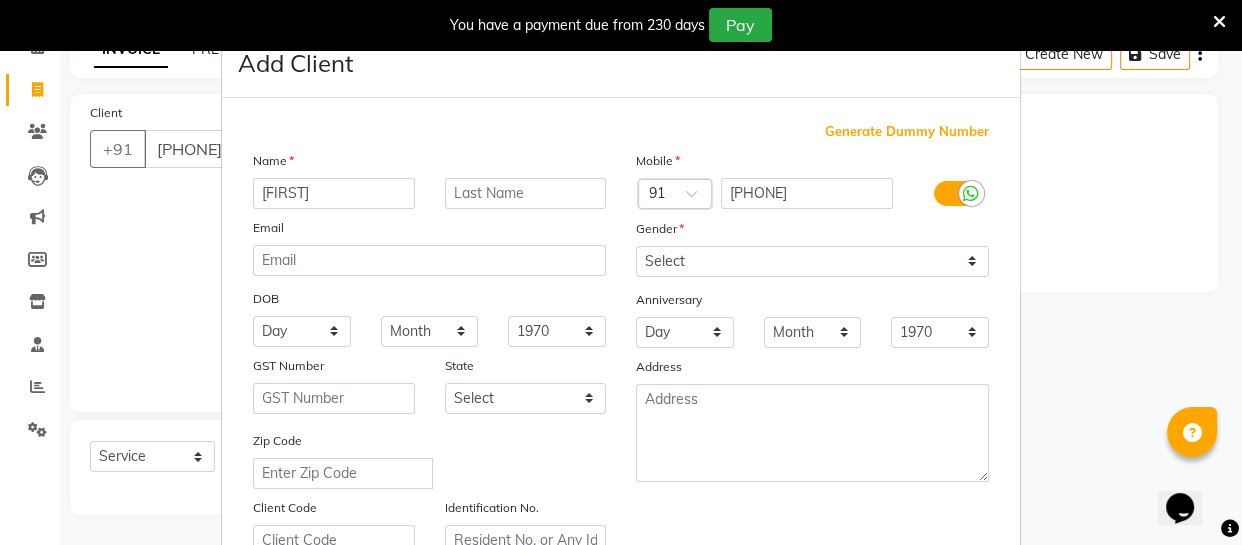 type on "[FIRST]" 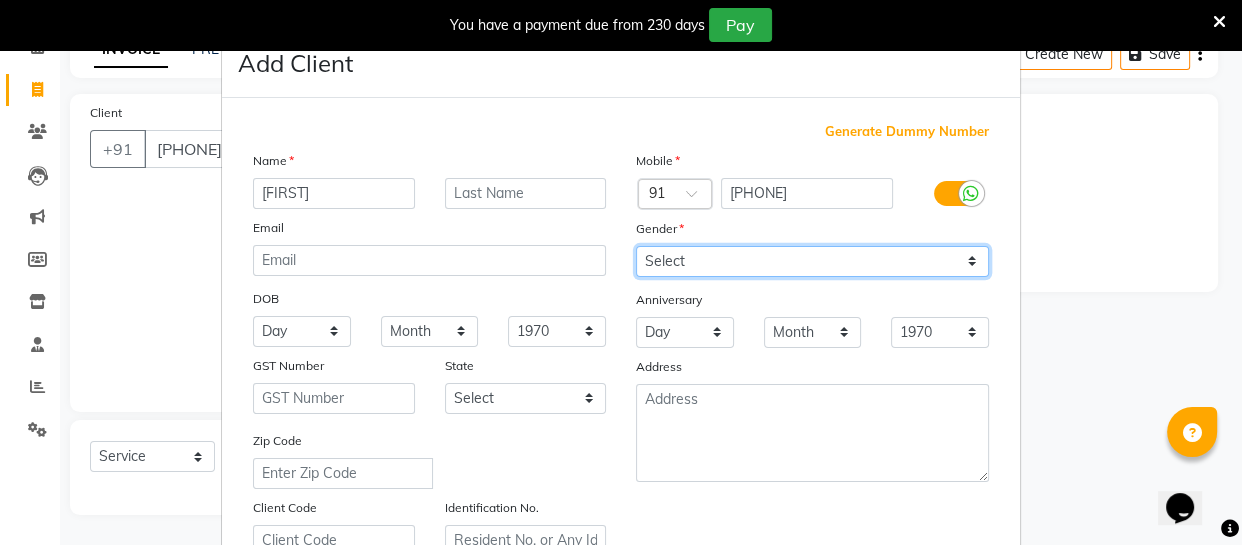 click on "Select Male Female Other Prefer Not To Say" at bounding box center (812, 261) 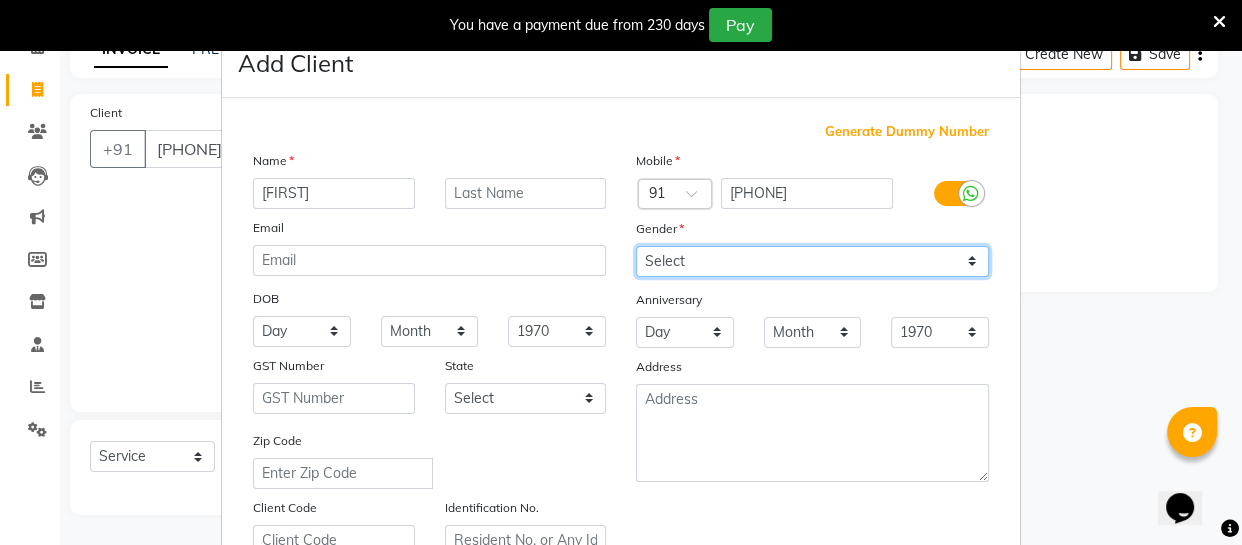 select on "male" 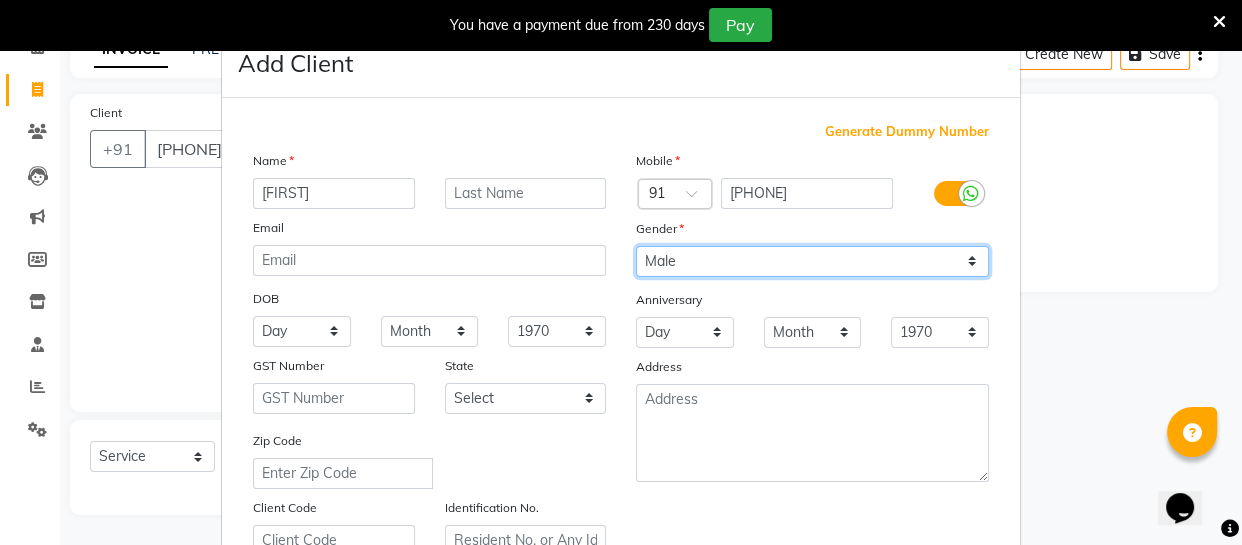 click on "Select Male Female Other Prefer Not To Say" at bounding box center (812, 261) 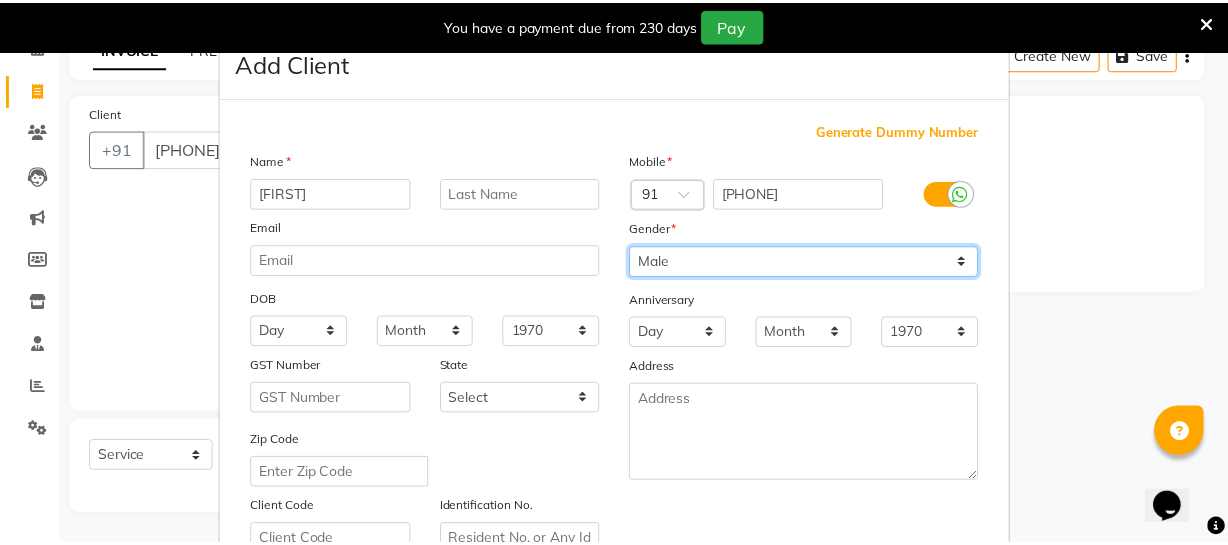 scroll, scrollTop: 384, scrollLeft: 0, axis: vertical 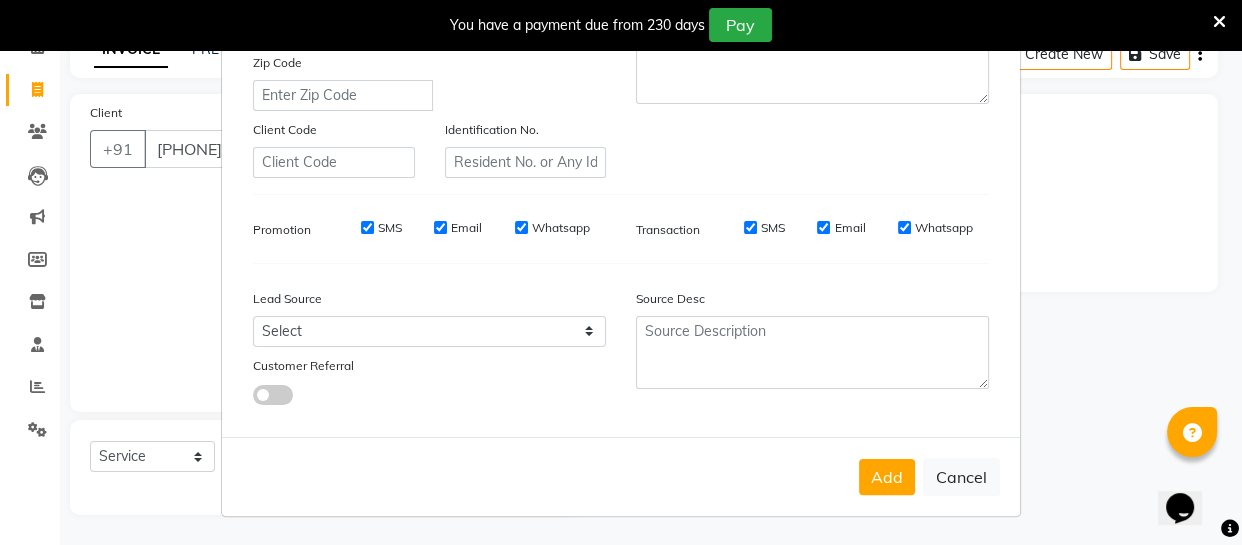 click on "Add" at bounding box center (887, 477) 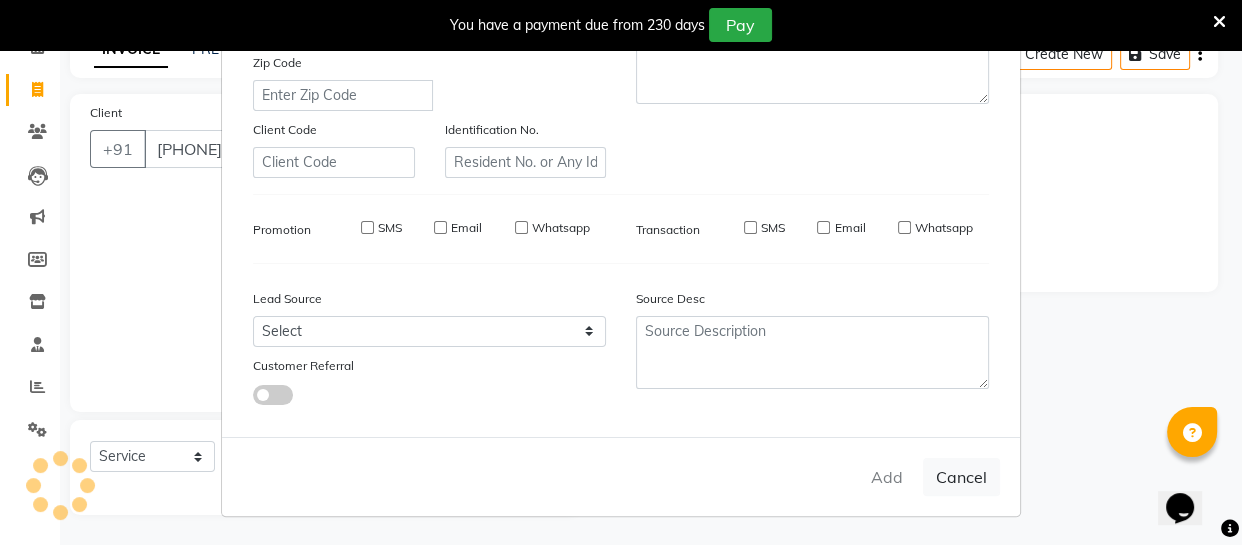 type 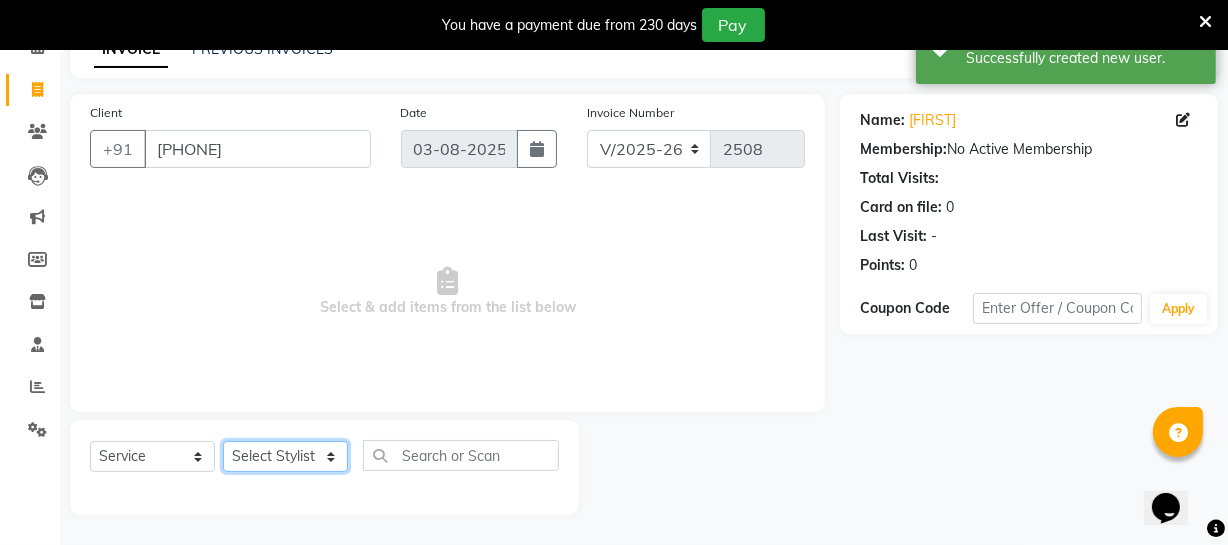 click on "Select Stylist Archana Bhagi Deepika Devi Dilip  Divya Dolly Dr Prakash Faizan Geetha Virtue TC Gopi Madan Aravind Make up Mani Unisex Stylist Manoj Meena Moses Nandhini Raju Unisex Ramya RICITTA Sahil Unisex Santhosh Sathya Shantha kumar Shanthi Surya Thiru Virtue Aesthetic Virtue Ambattur" 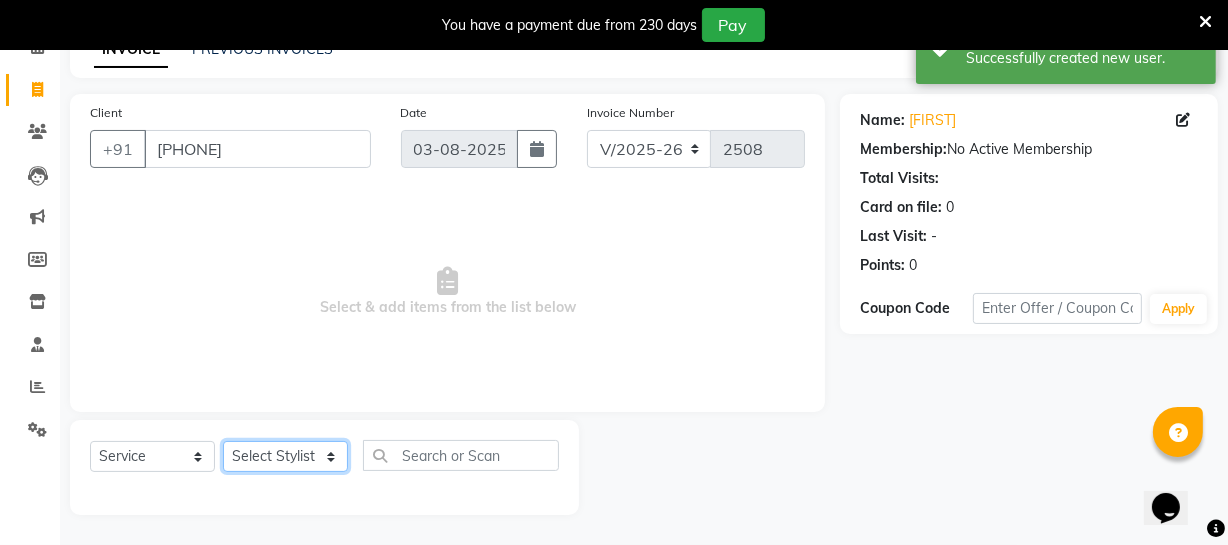 select on "83849" 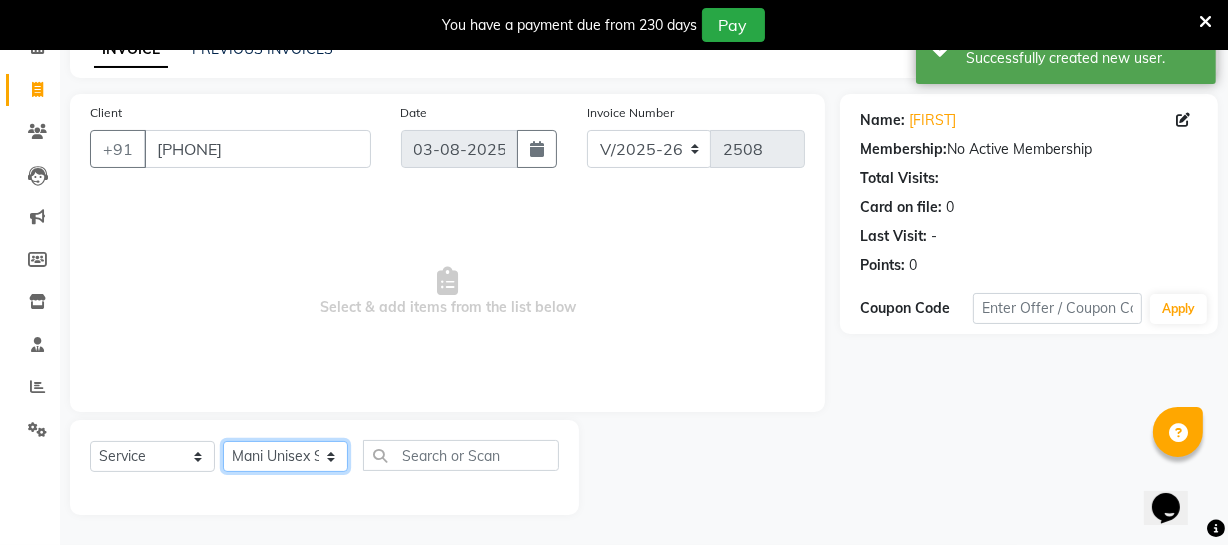 click on "Select Stylist Archana Bhagi Deepika Devi Dilip  Divya Dolly Dr Prakash Faizan Geetha Virtue TC Gopi Madan Aravind Make up Mani Unisex Stylist Manoj Meena Moses Nandhini Raju Unisex Ramya RICITTA Sahil Unisex Santhosh Sathya Shantha kumar Shanthi Surya Thiru Virtue Aesthetic Virtue Ambattur" 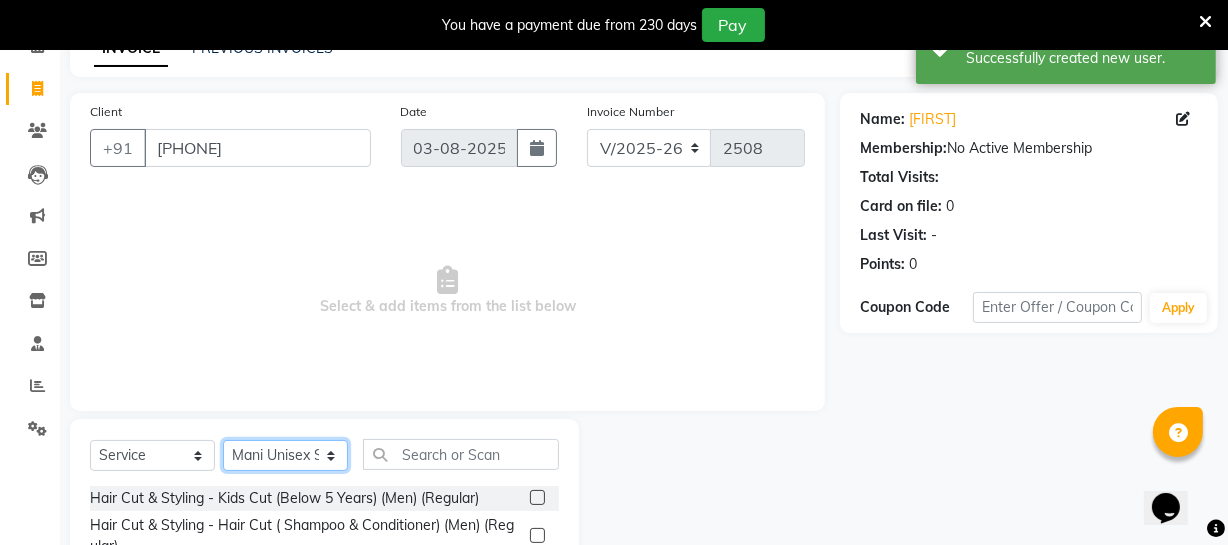 scroll, scrollTop: 307, scrollLeft: 0, axis: vertical 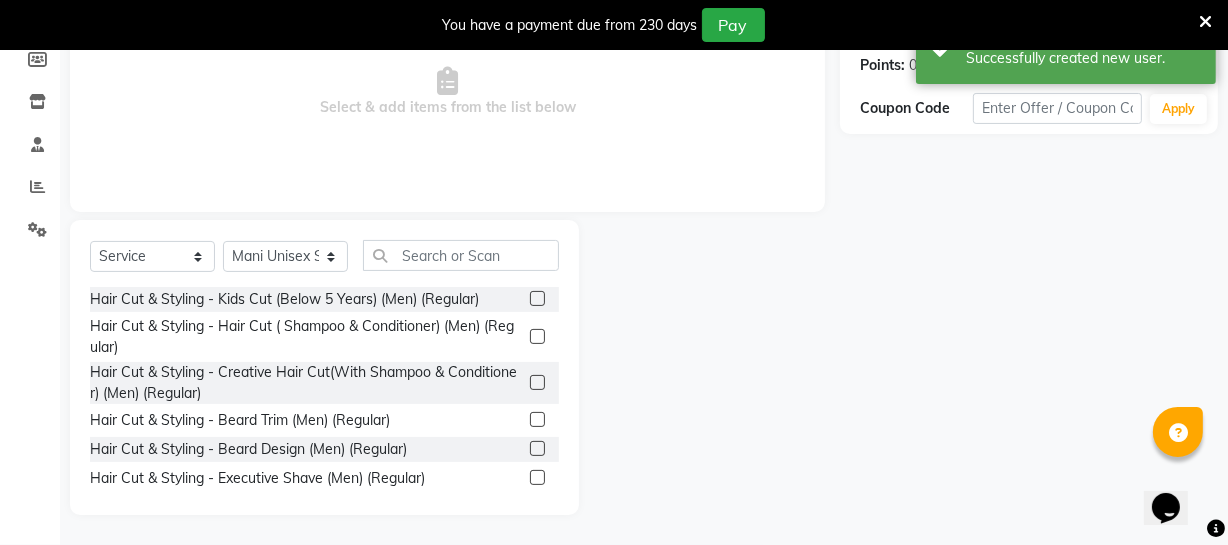 click 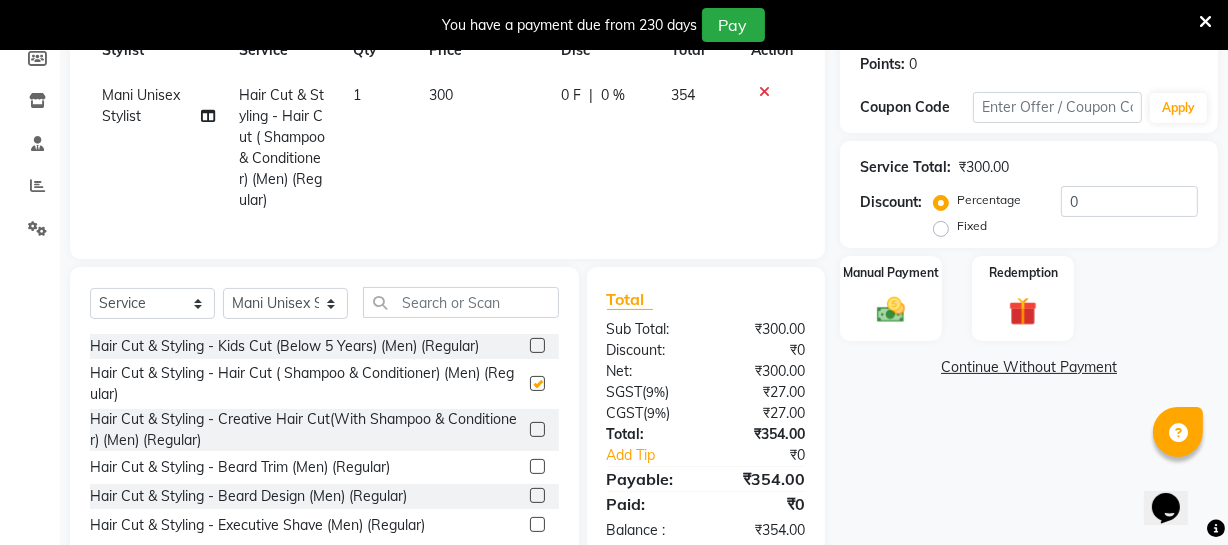 checkbox on "false" 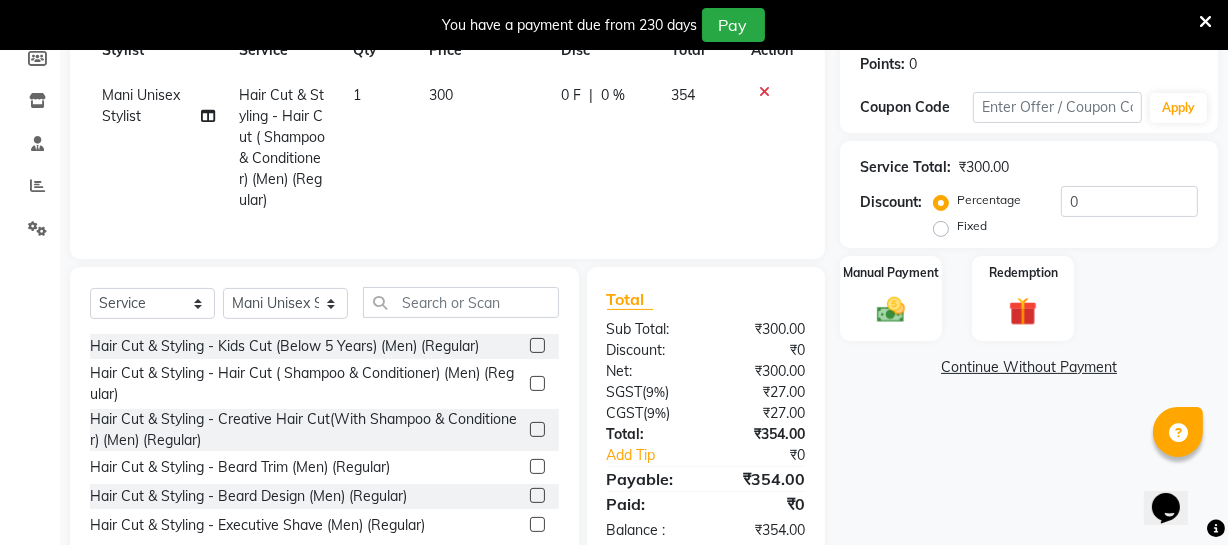 scroll, scrollTop: 368, scrollLeft: 0, axis: vertical 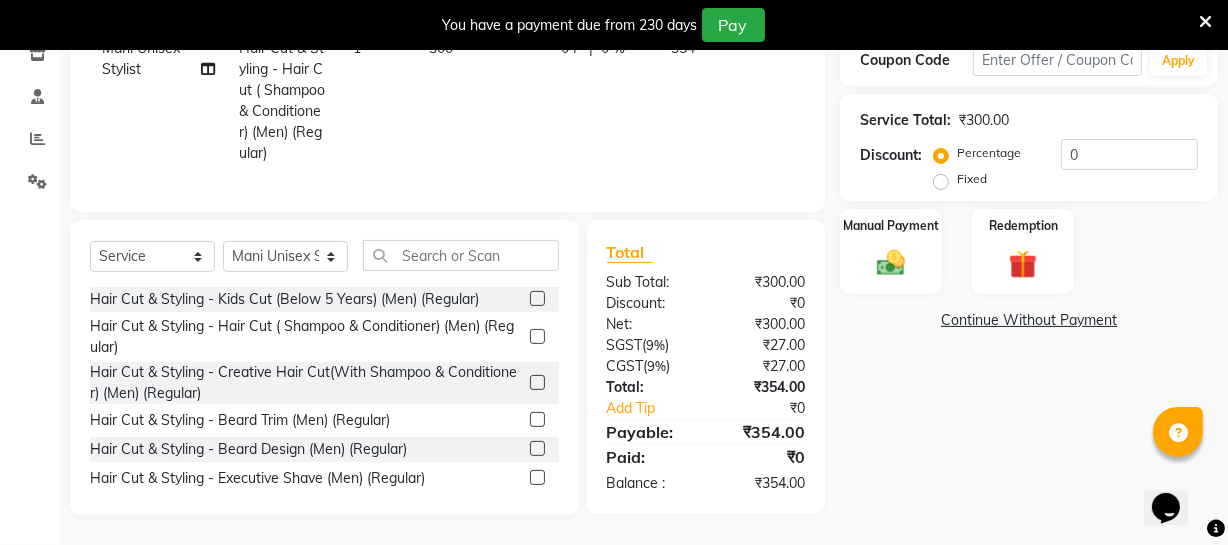 click 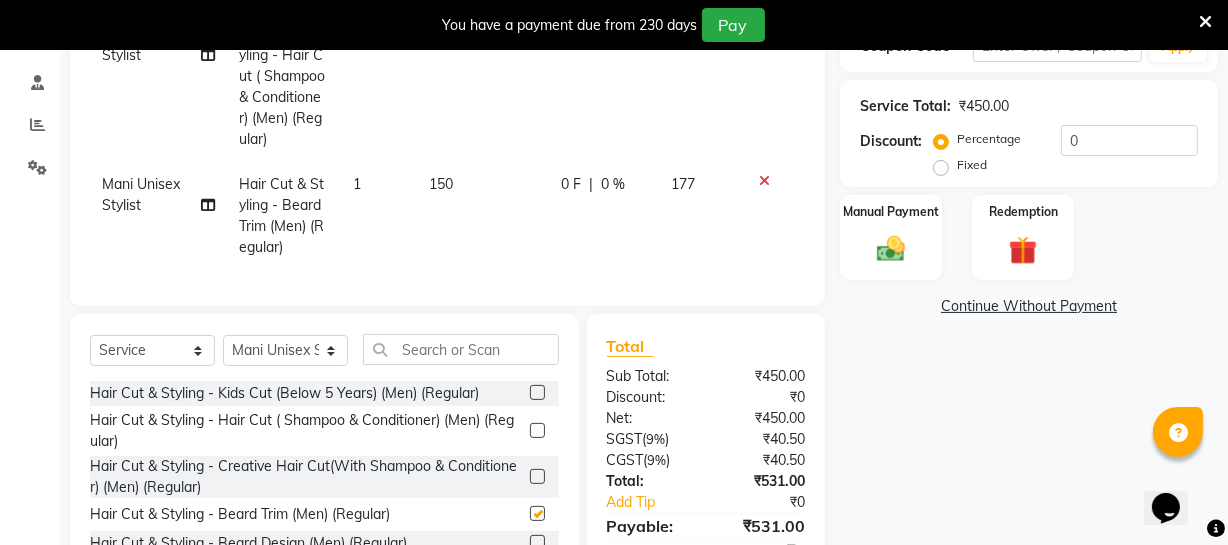 checkbox on "false" 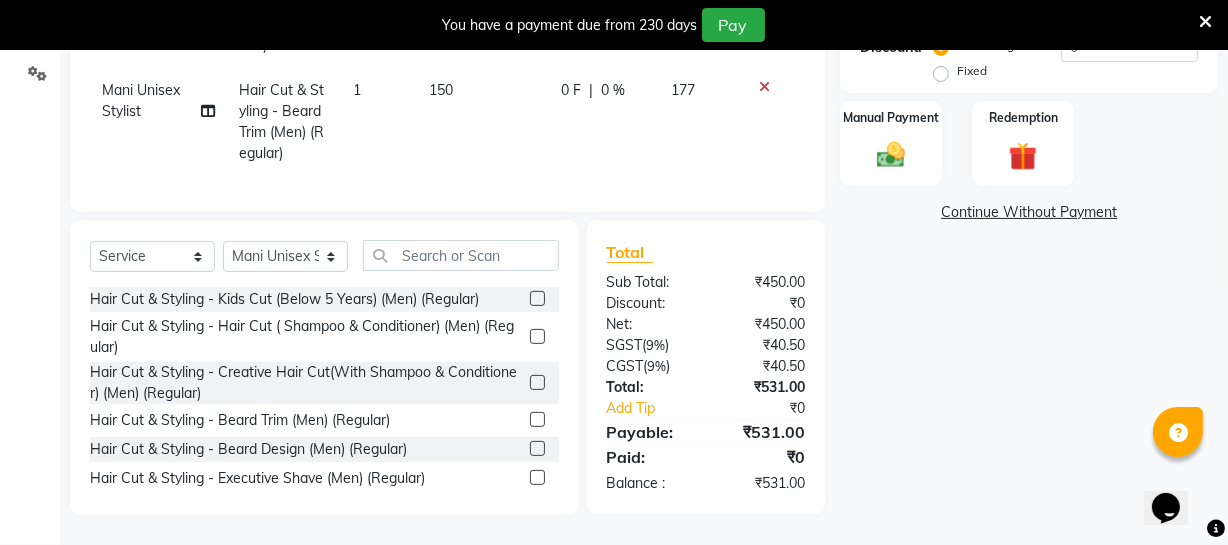 scroll, scrollTop: 476, scrollLeft: 0, axis: vertical 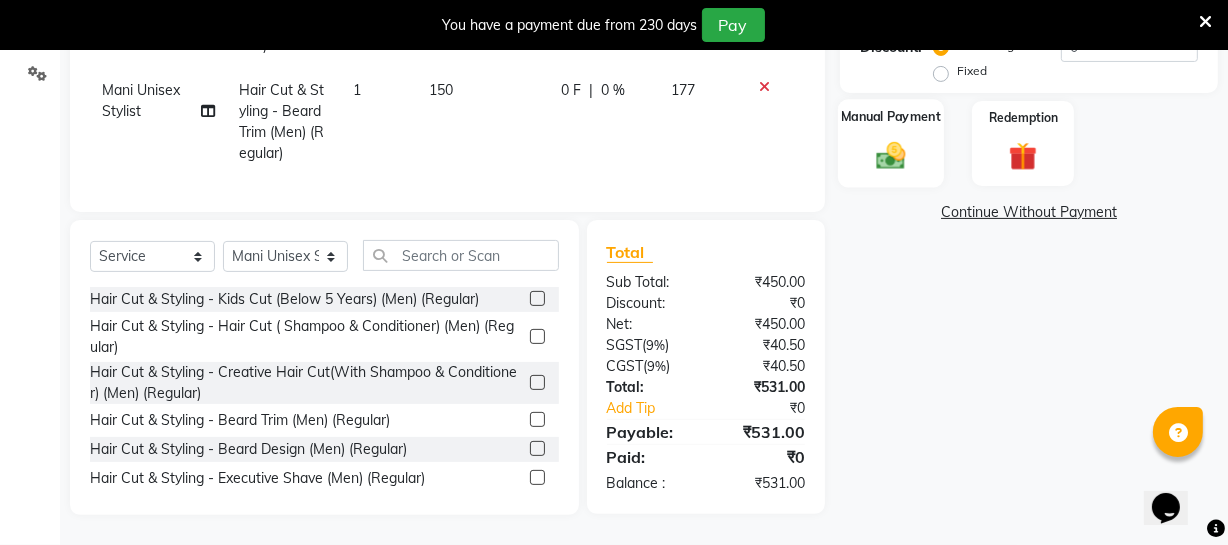 click 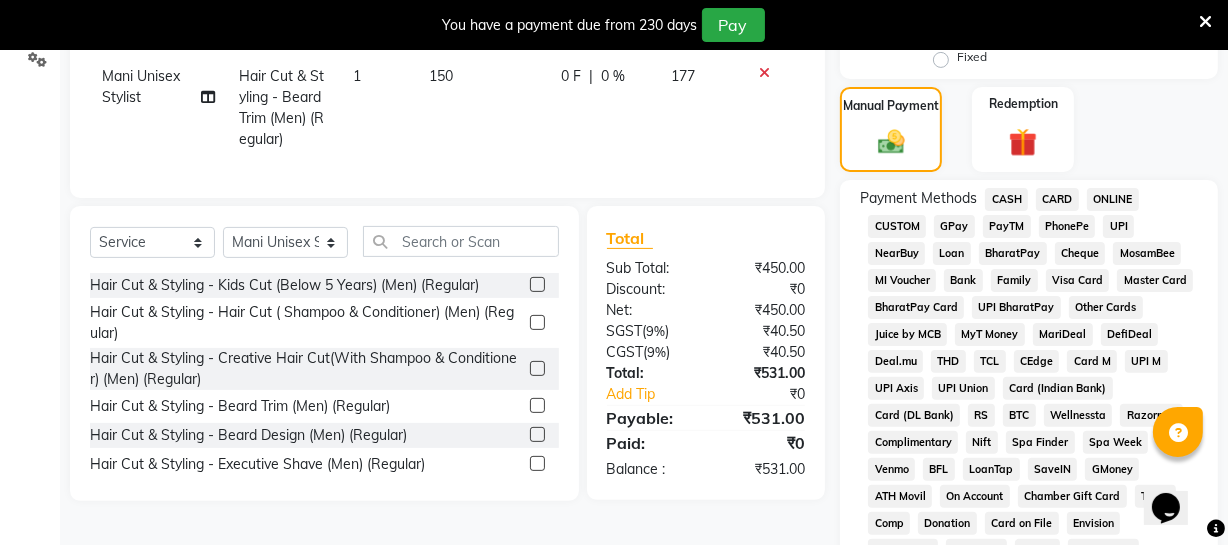 click on "ONLINE" 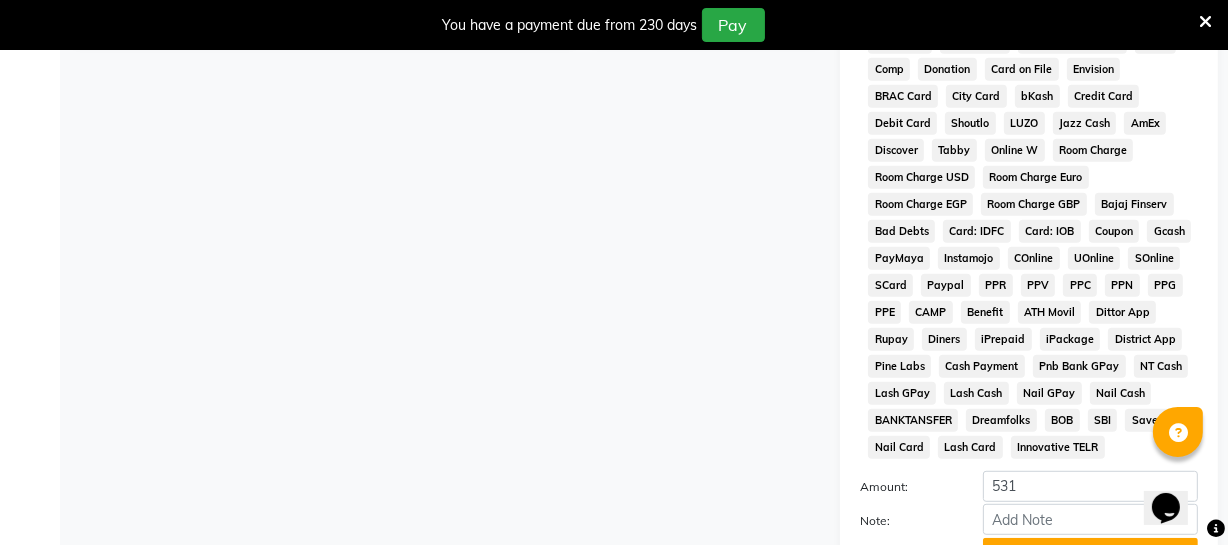 scroll, scrollTop: 1033, scrollLeft: 0, axis: vertical 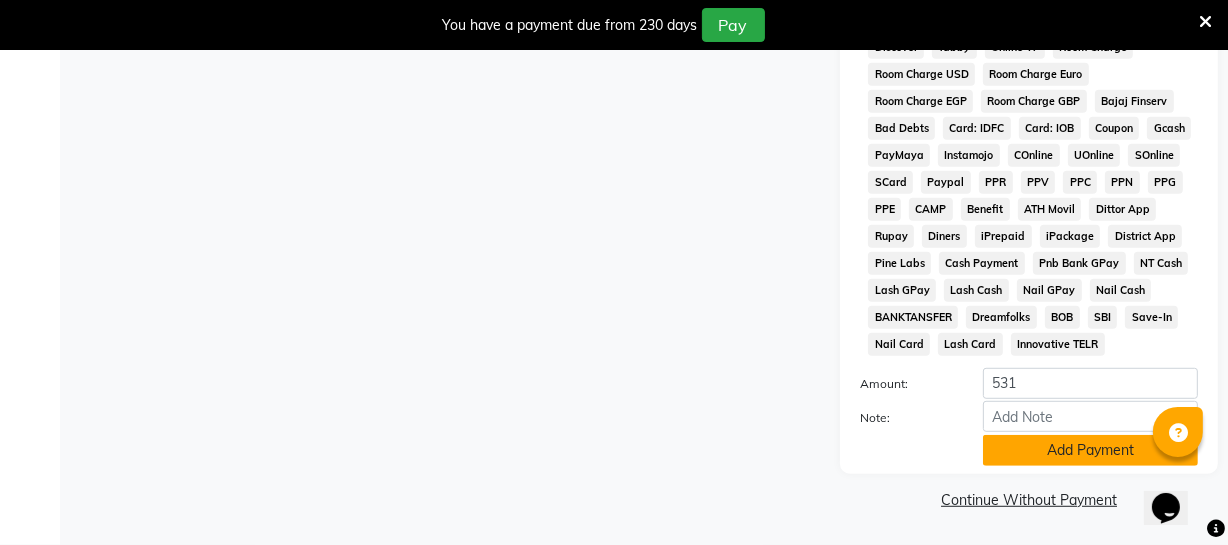 click on "Add Payment" 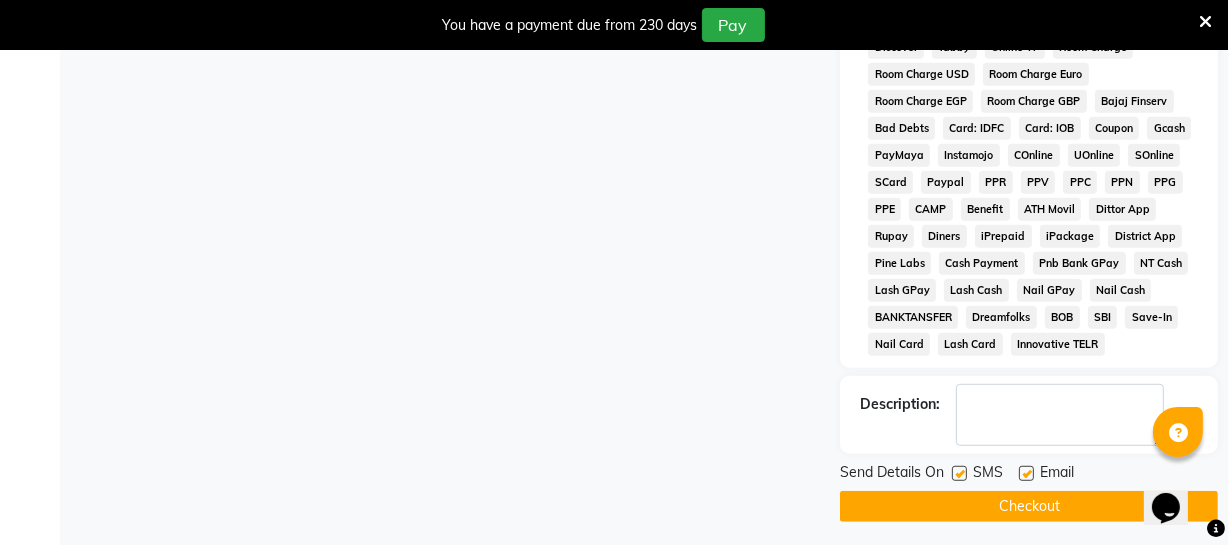 click on "Checkout" 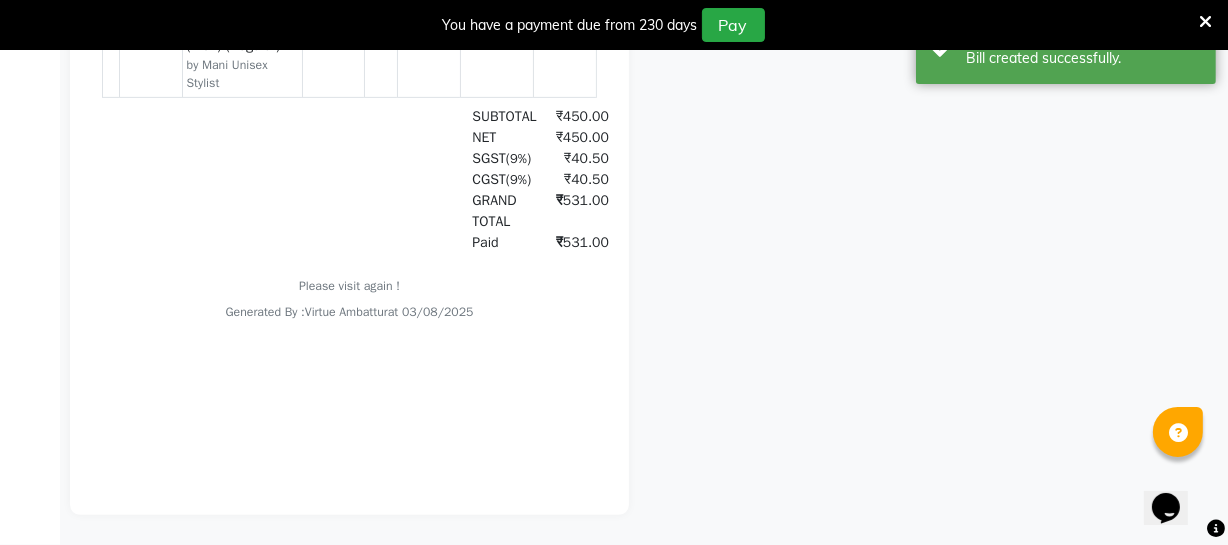 scroll, scrollTop: 0, scrollLeft: 0, axis: both 